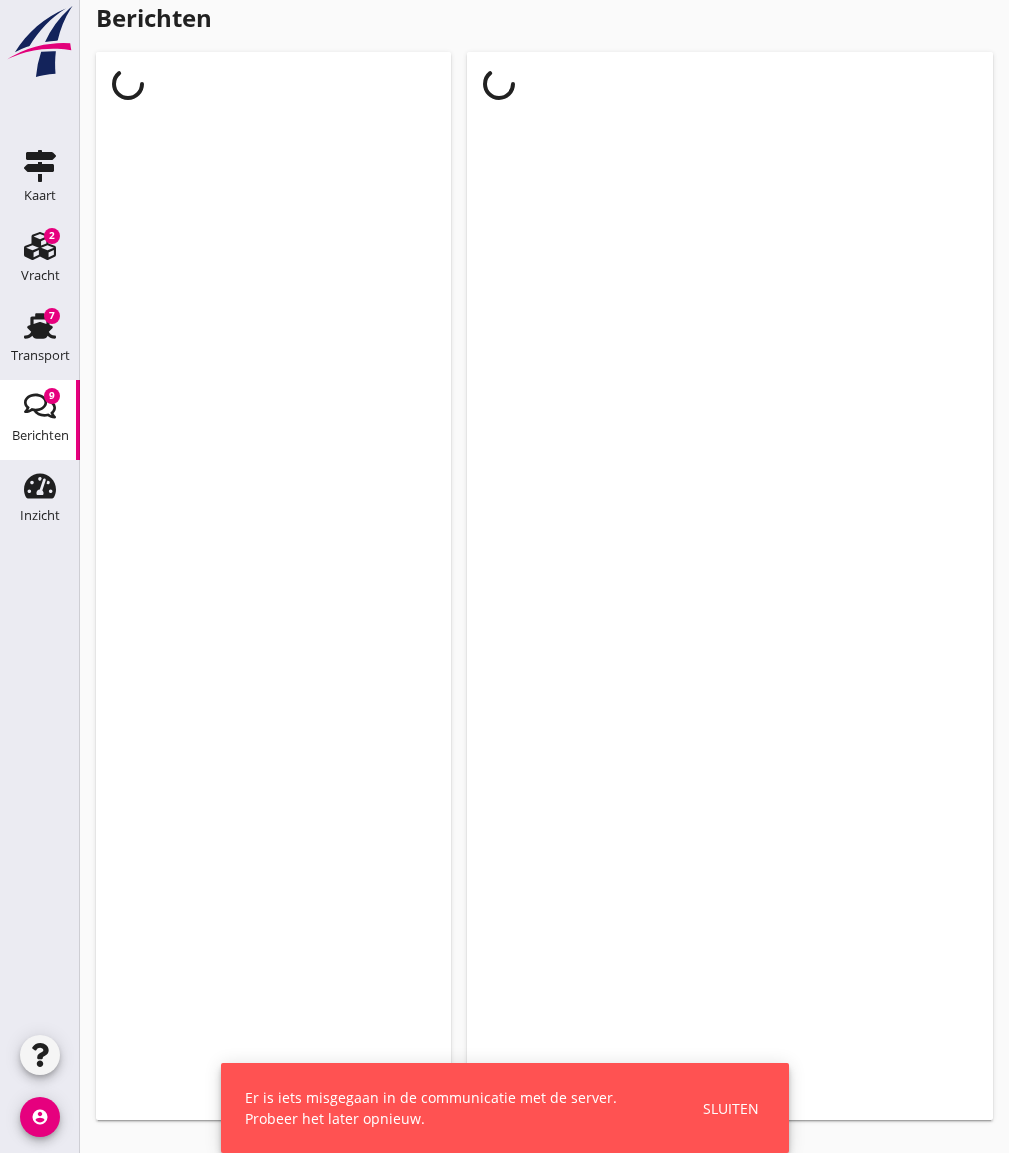 scroll, scrollTop: 0, scrollLeft: 0, axis: both 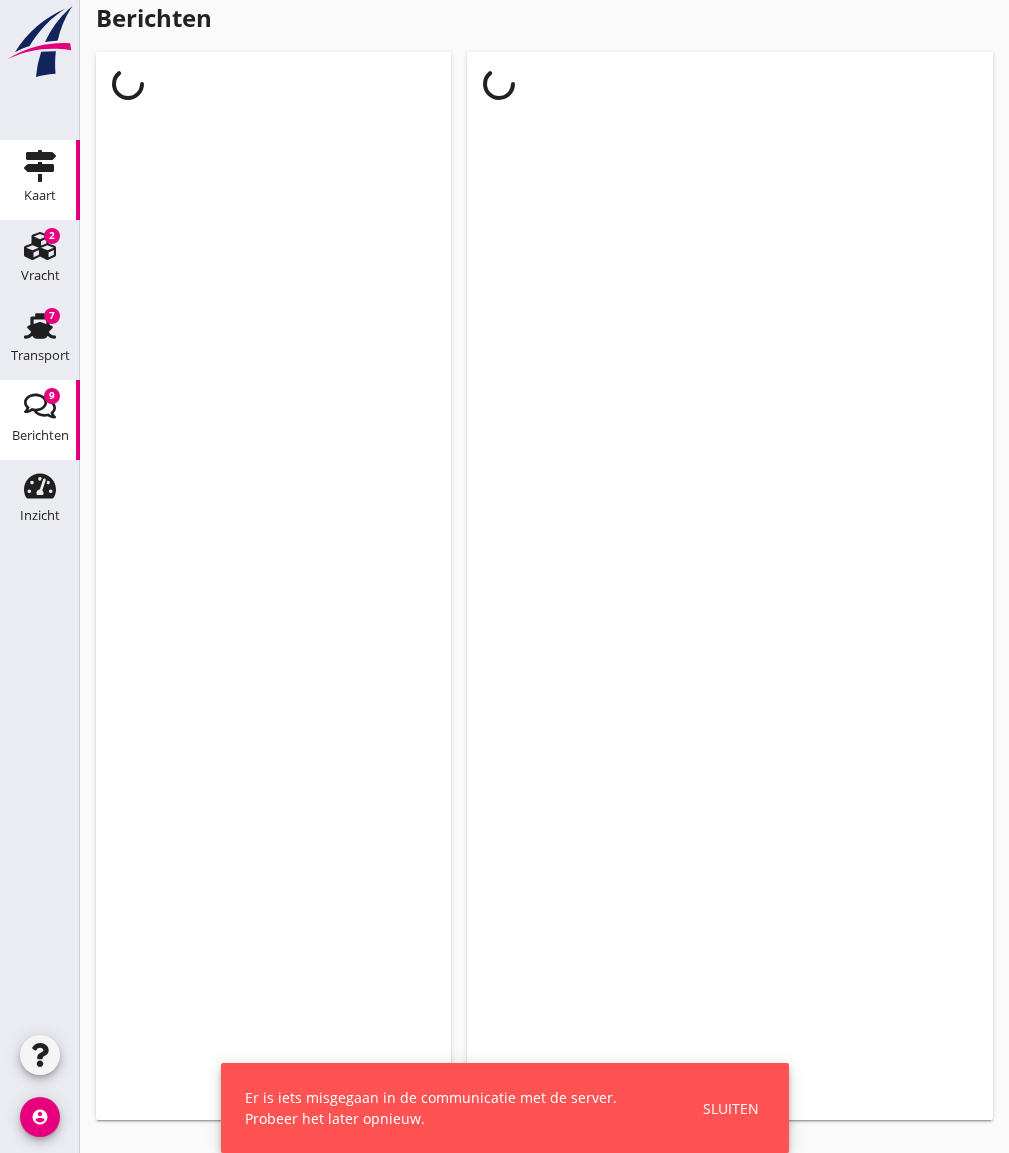 click on "Kaart" 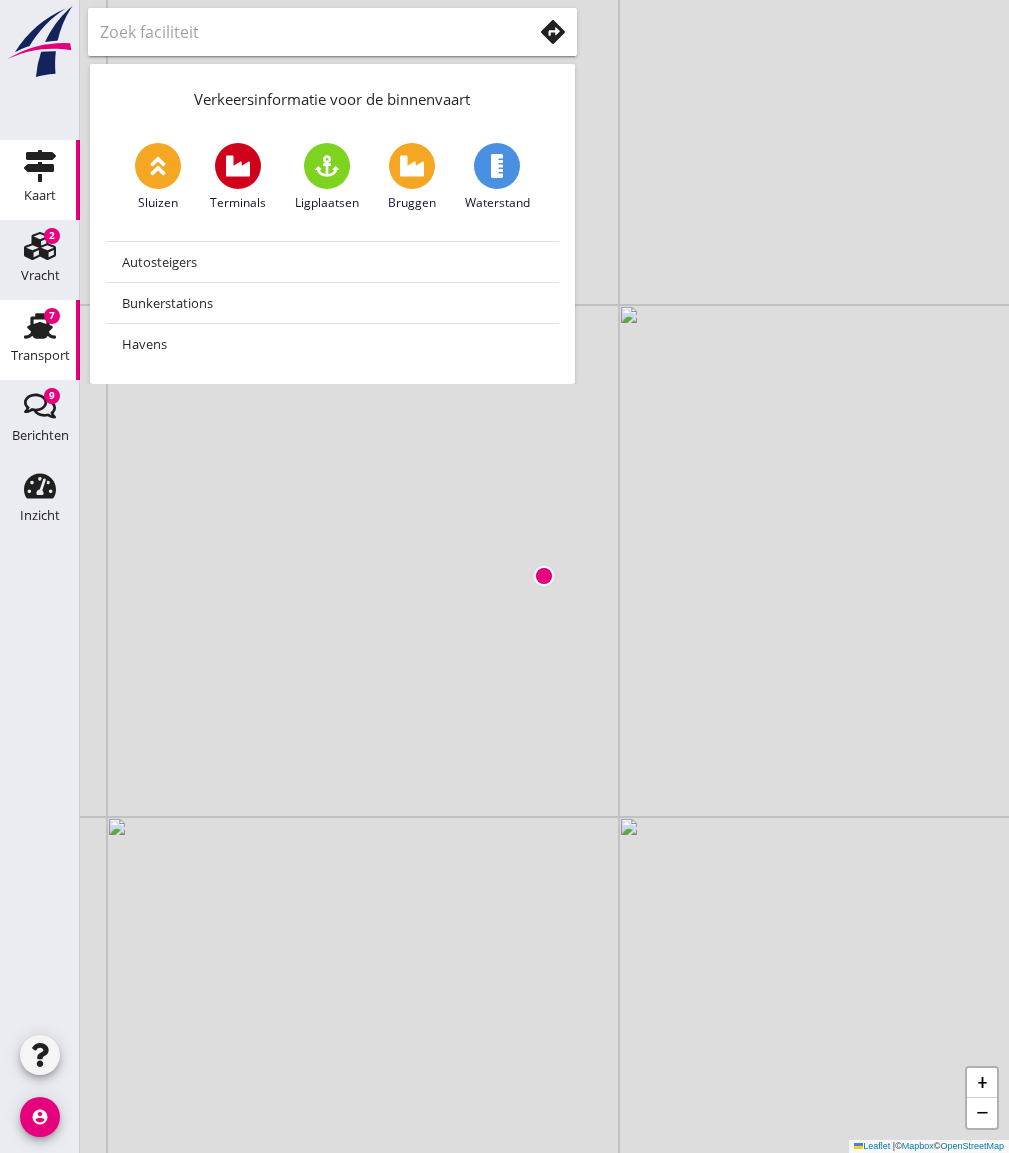 click on "Transport" at bounding box center (40, 356) 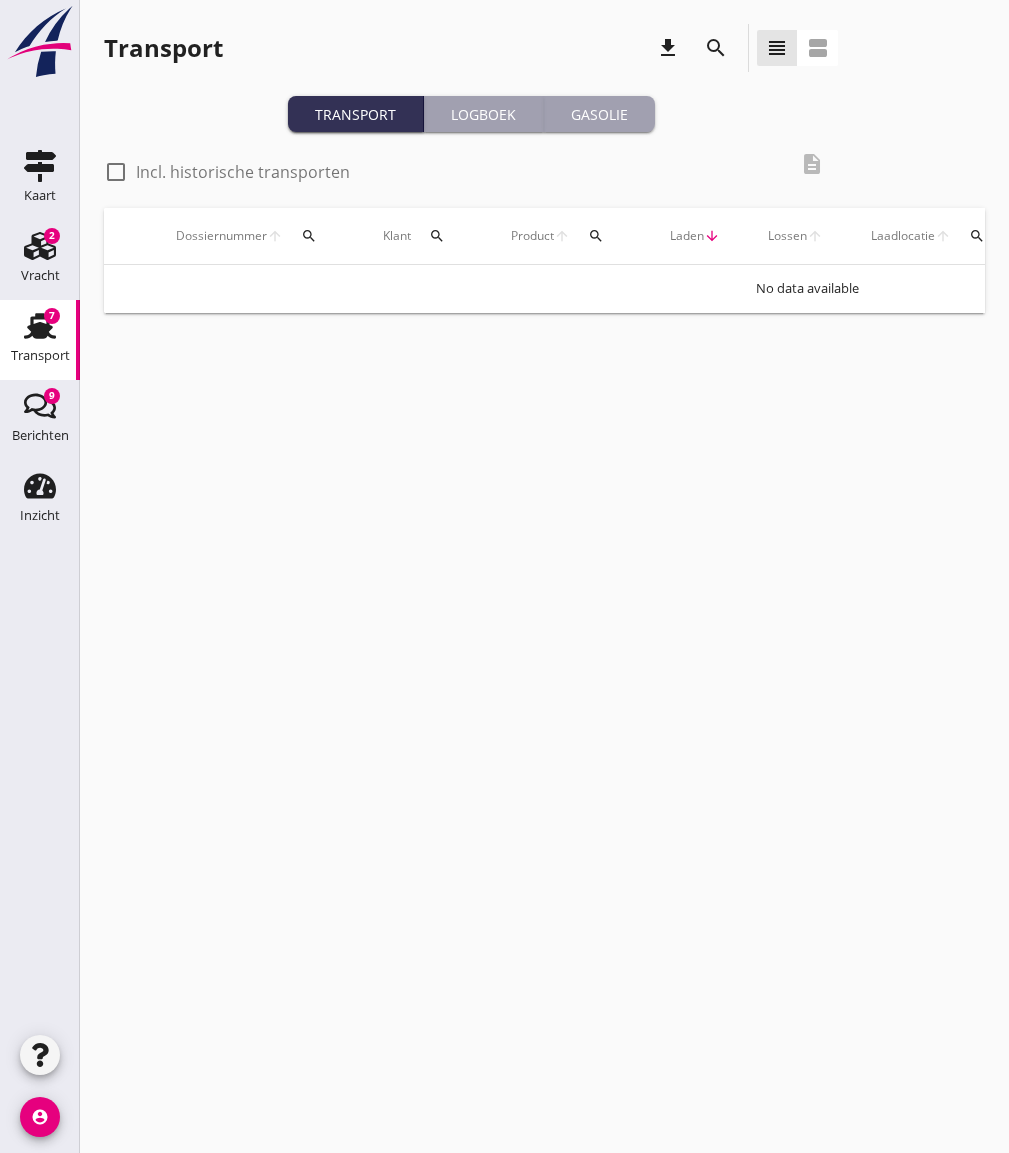 click on "Gasolie" at bounding box center [599, 114] 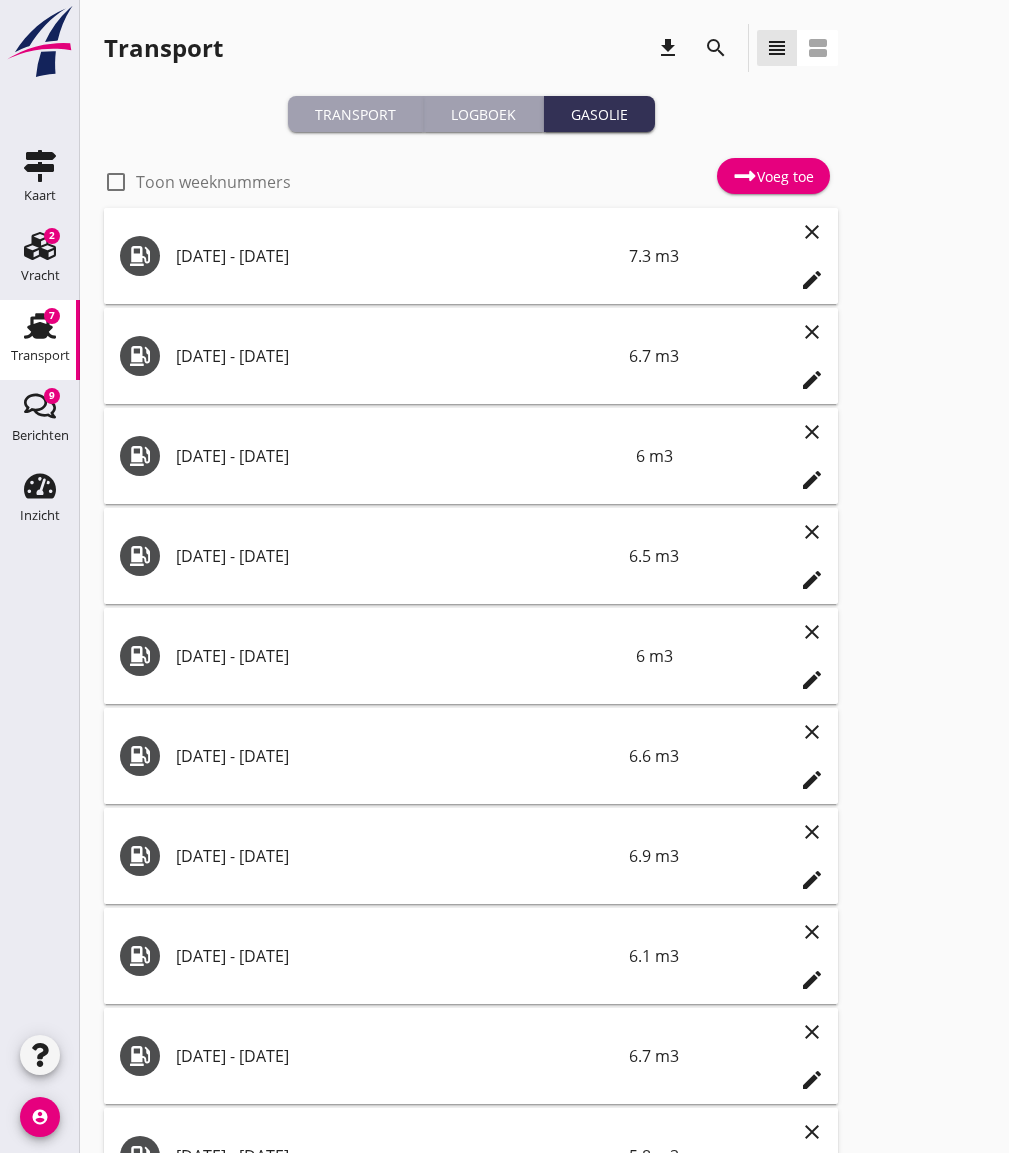 click on "Toon weeknummers" at bounding box center [213, 182] 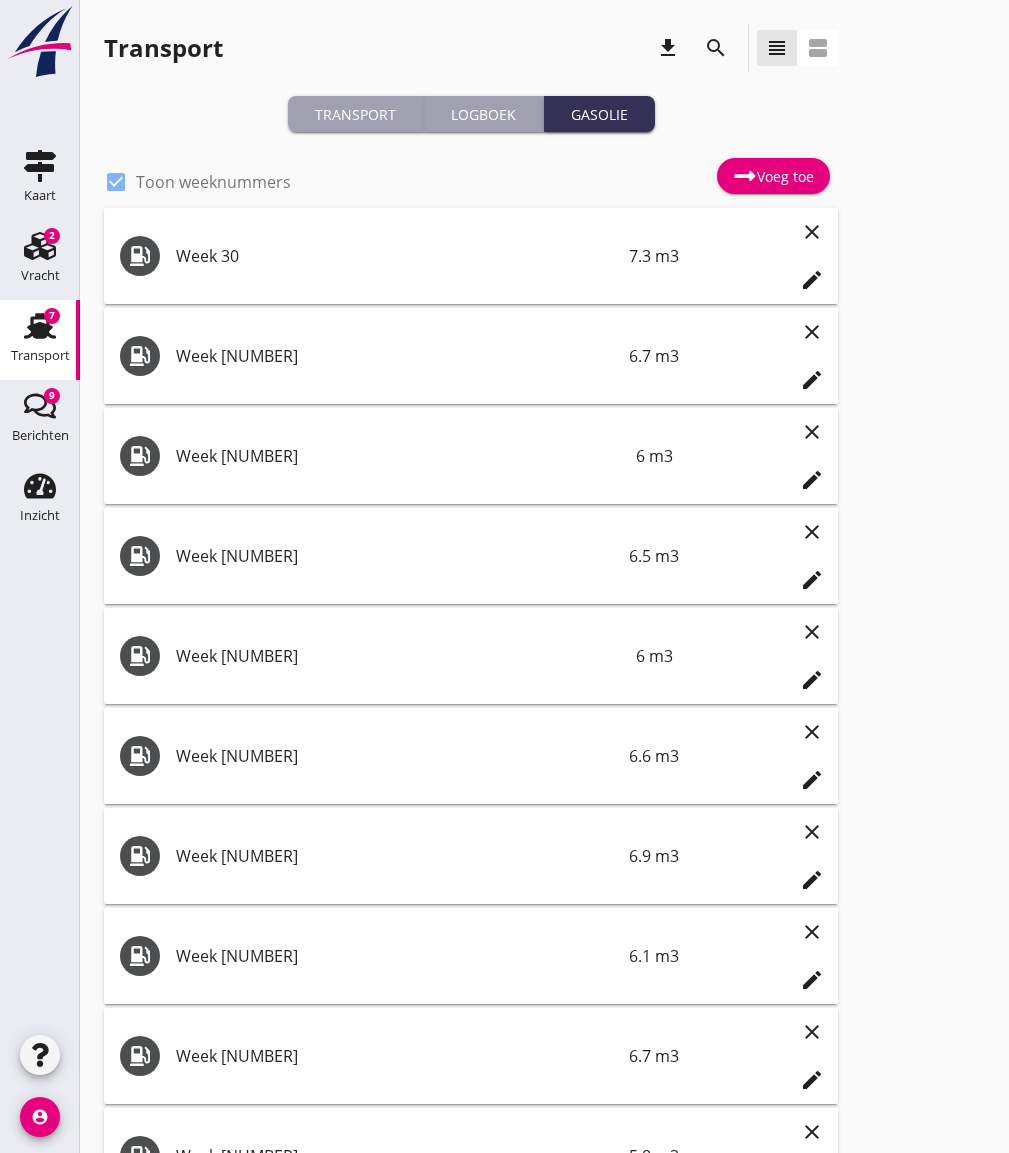 click on "Toon weeknummers" at bounding box center (213, 182) 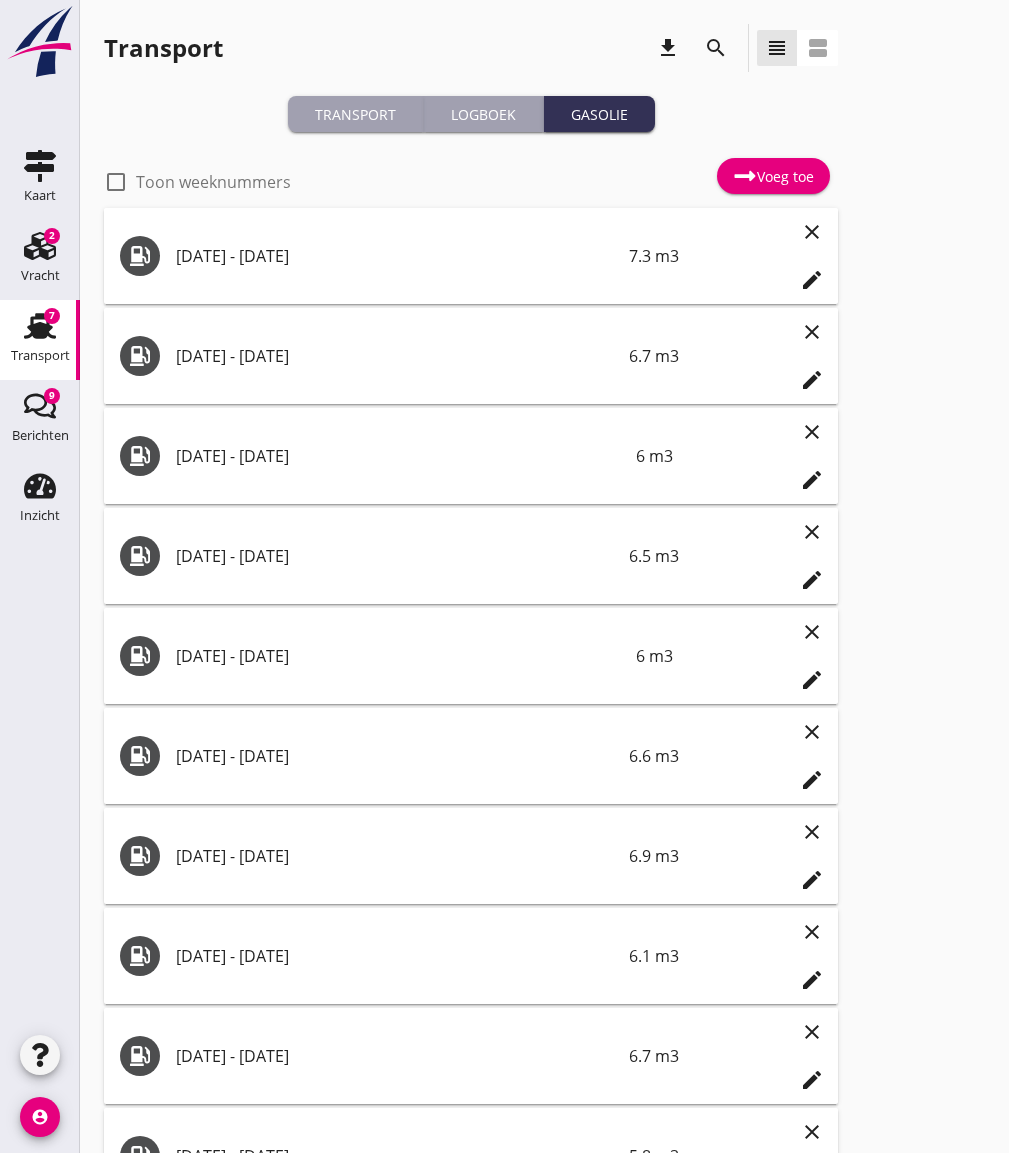 click on "Voeg toe" at bounding box center (773, 176) 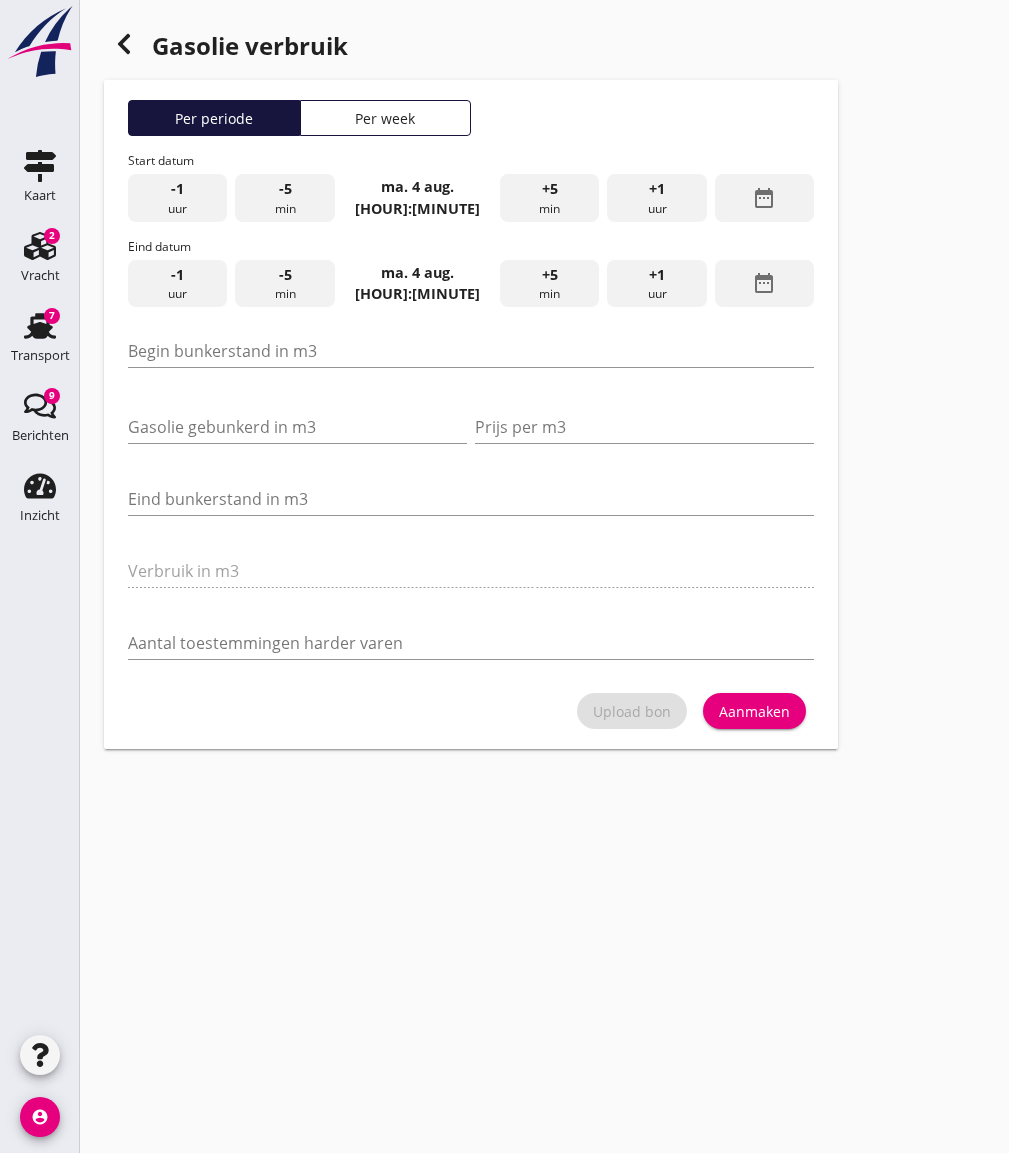 click on "Per week" at bounding box center (386, 118) 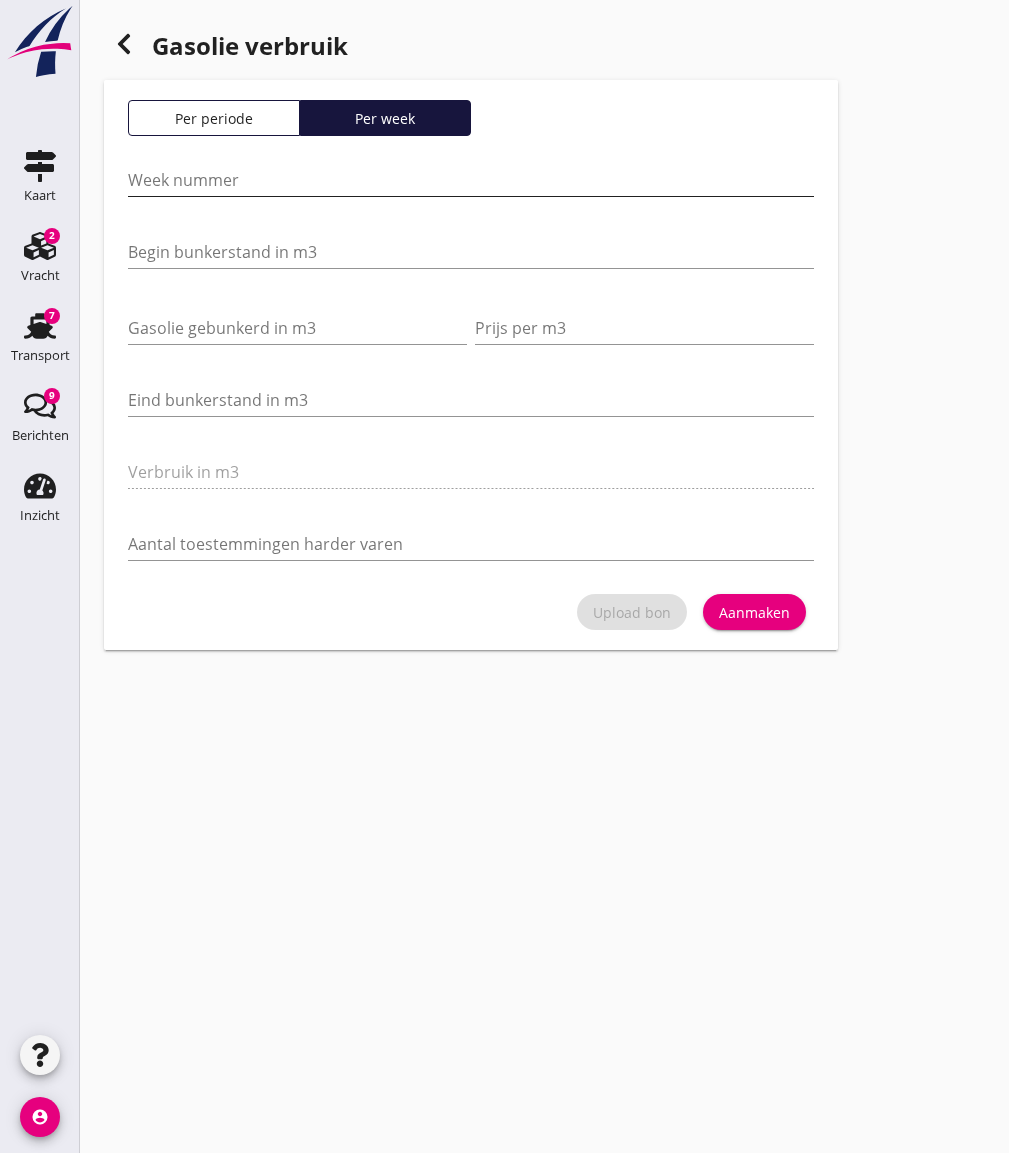 click at bounding box center (471, 180) 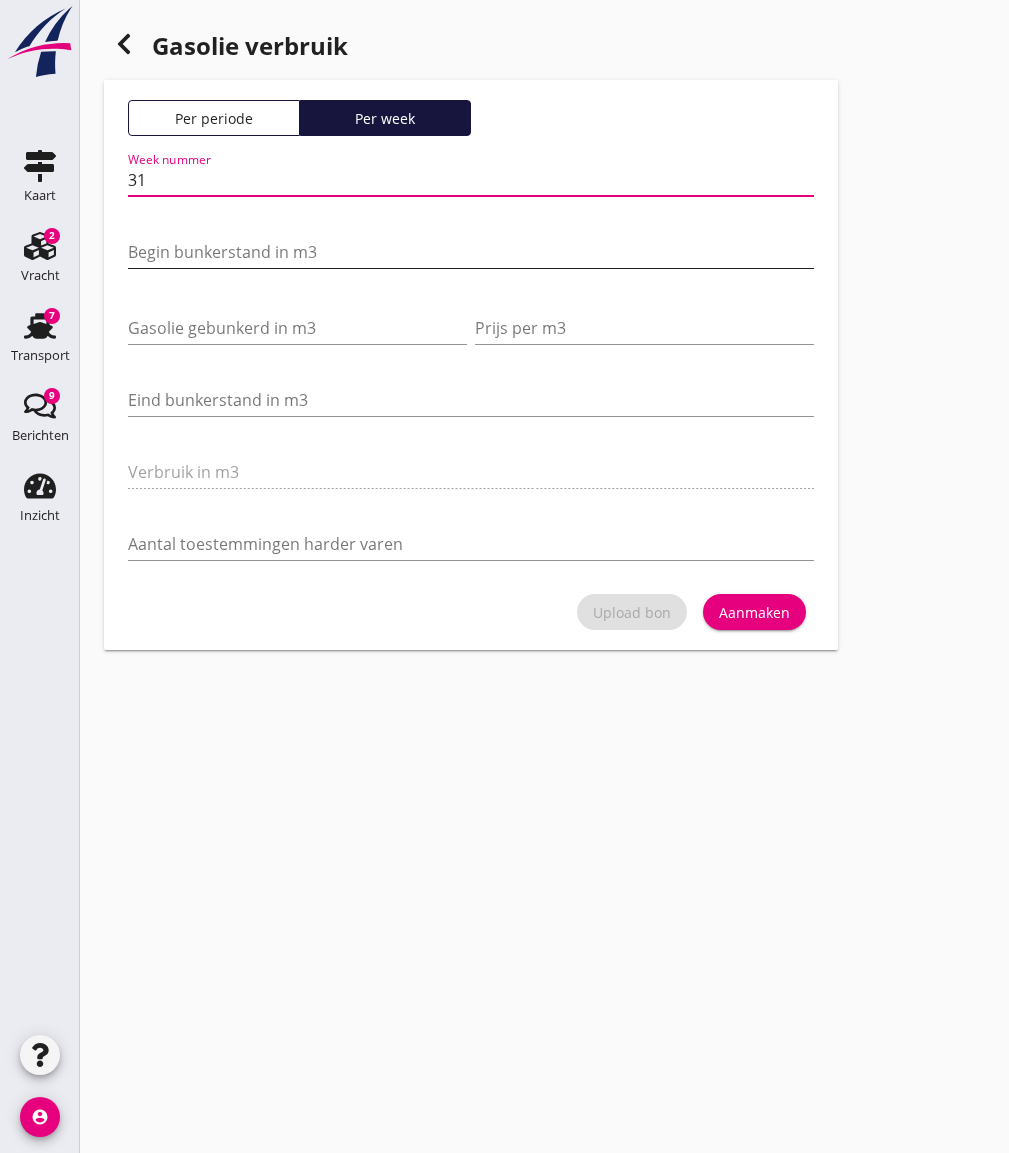 type on "31" 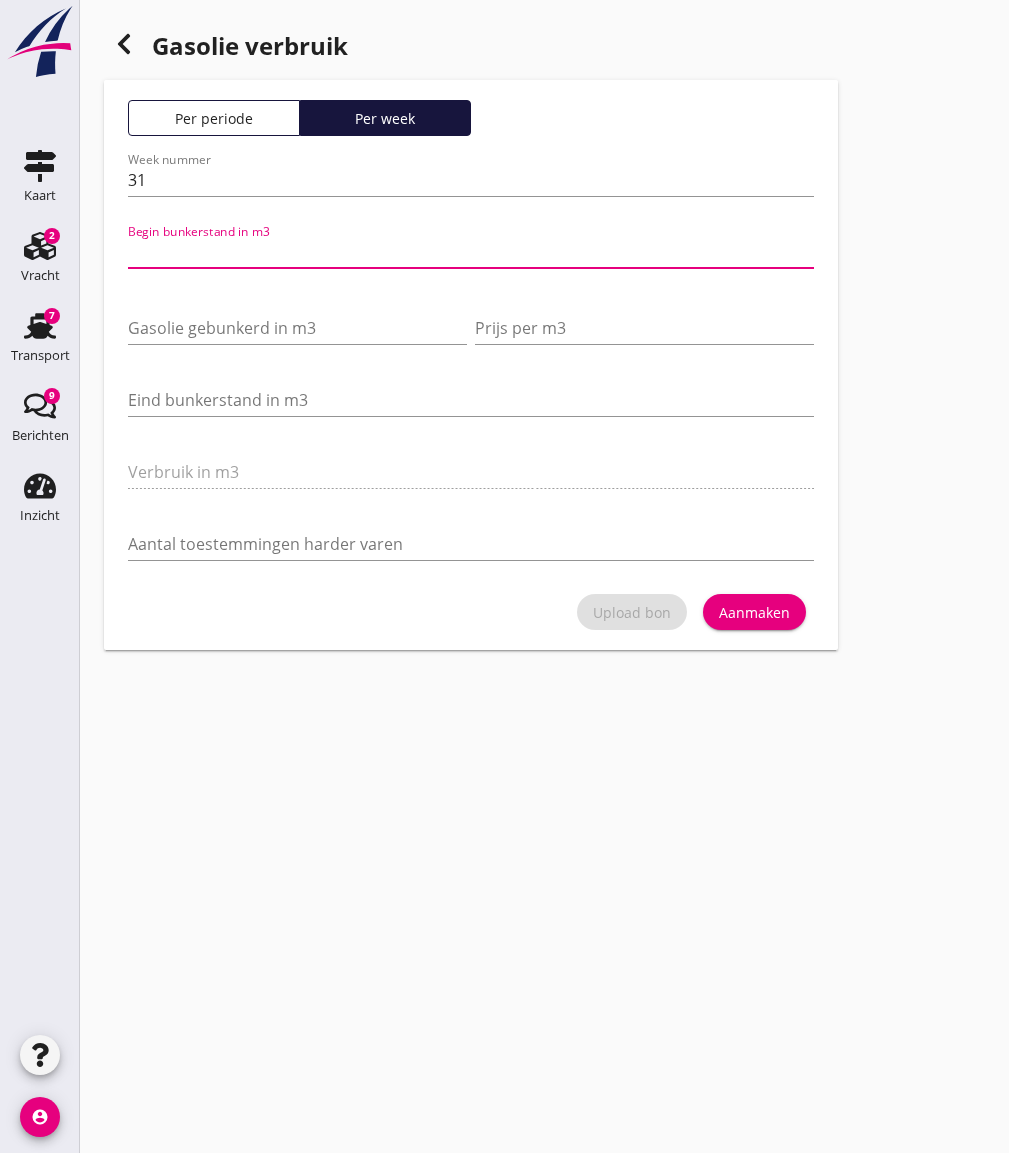 click at bounding box center (471, 252) 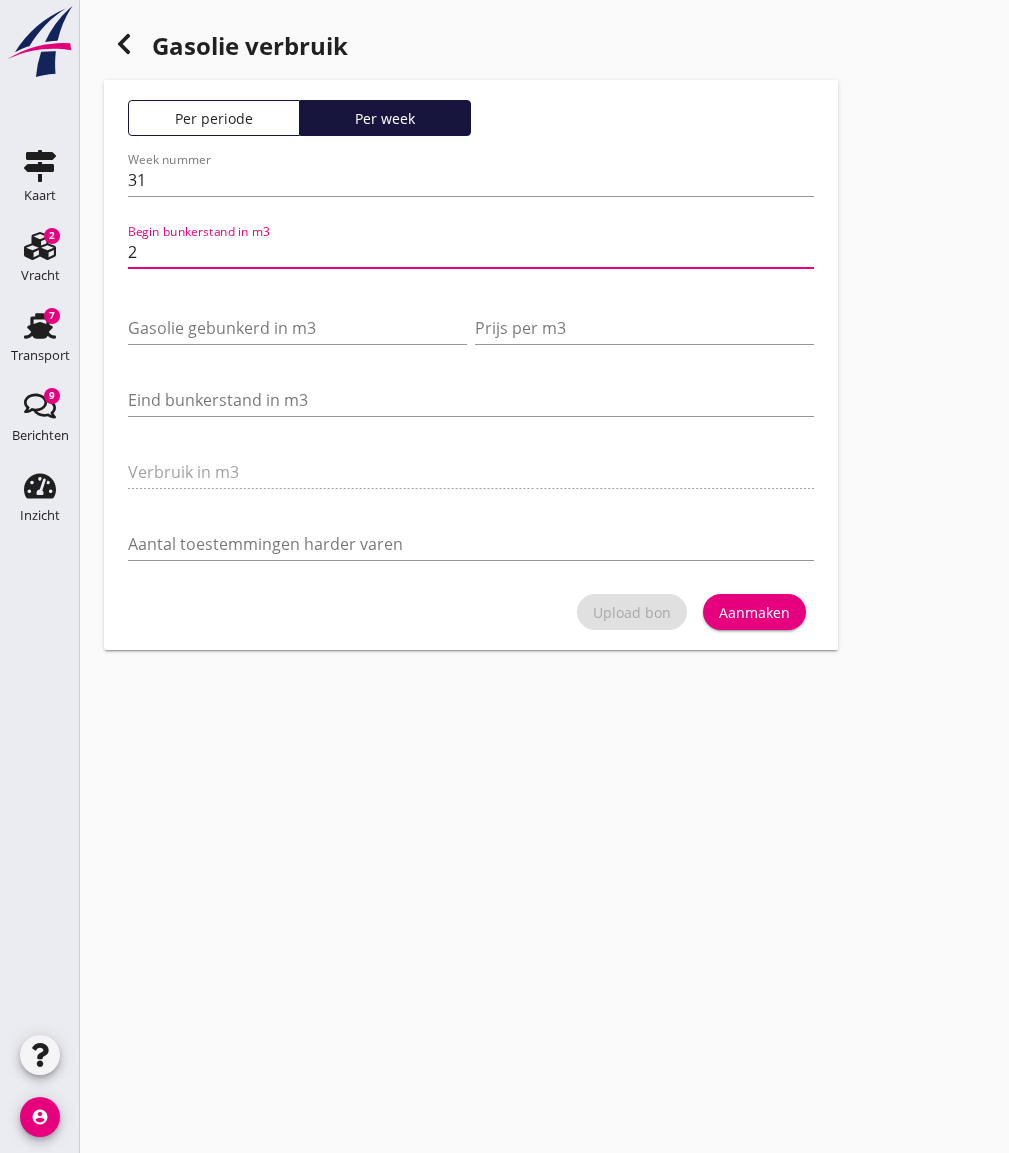 type on "20" 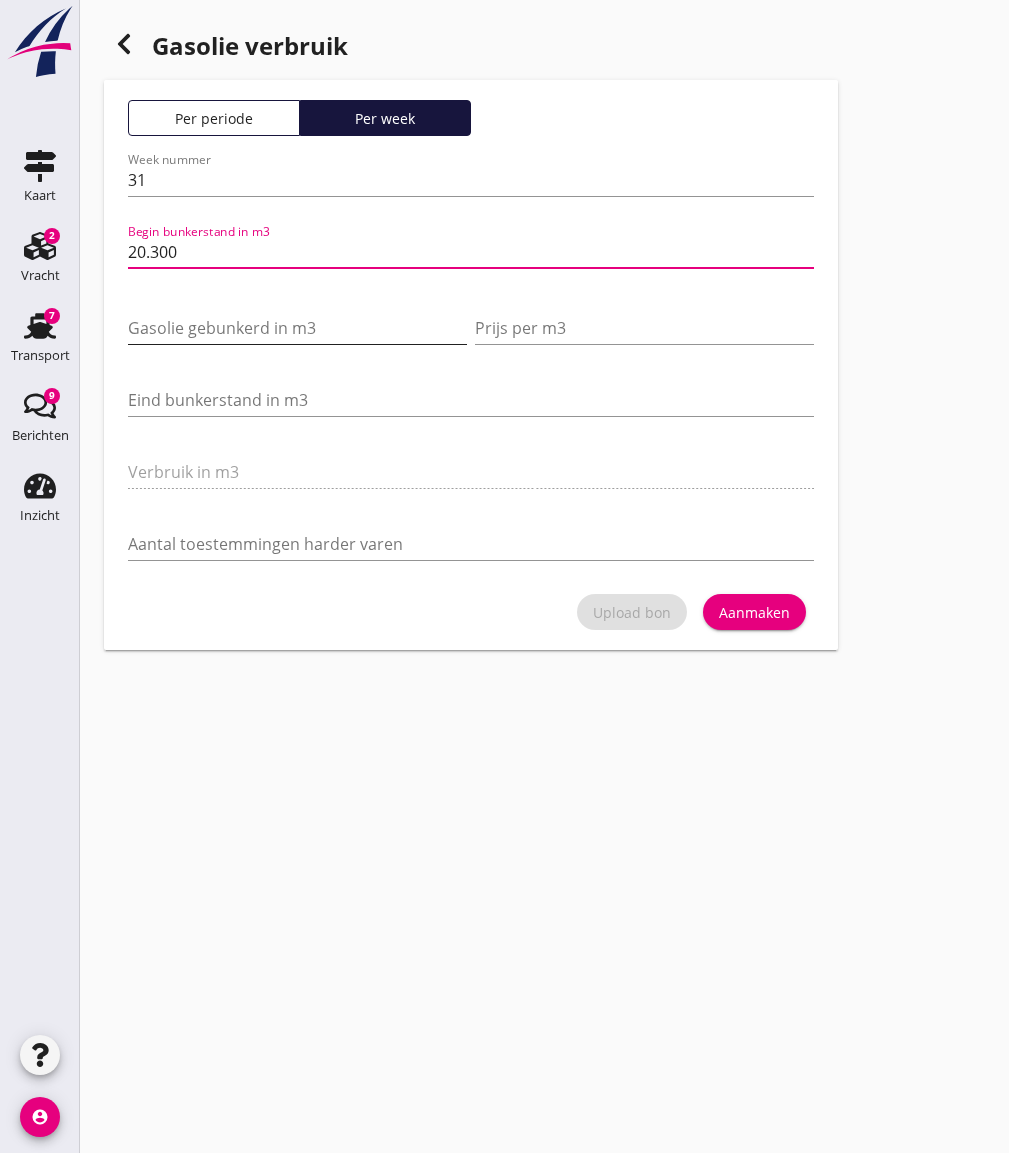 type on "20.300" 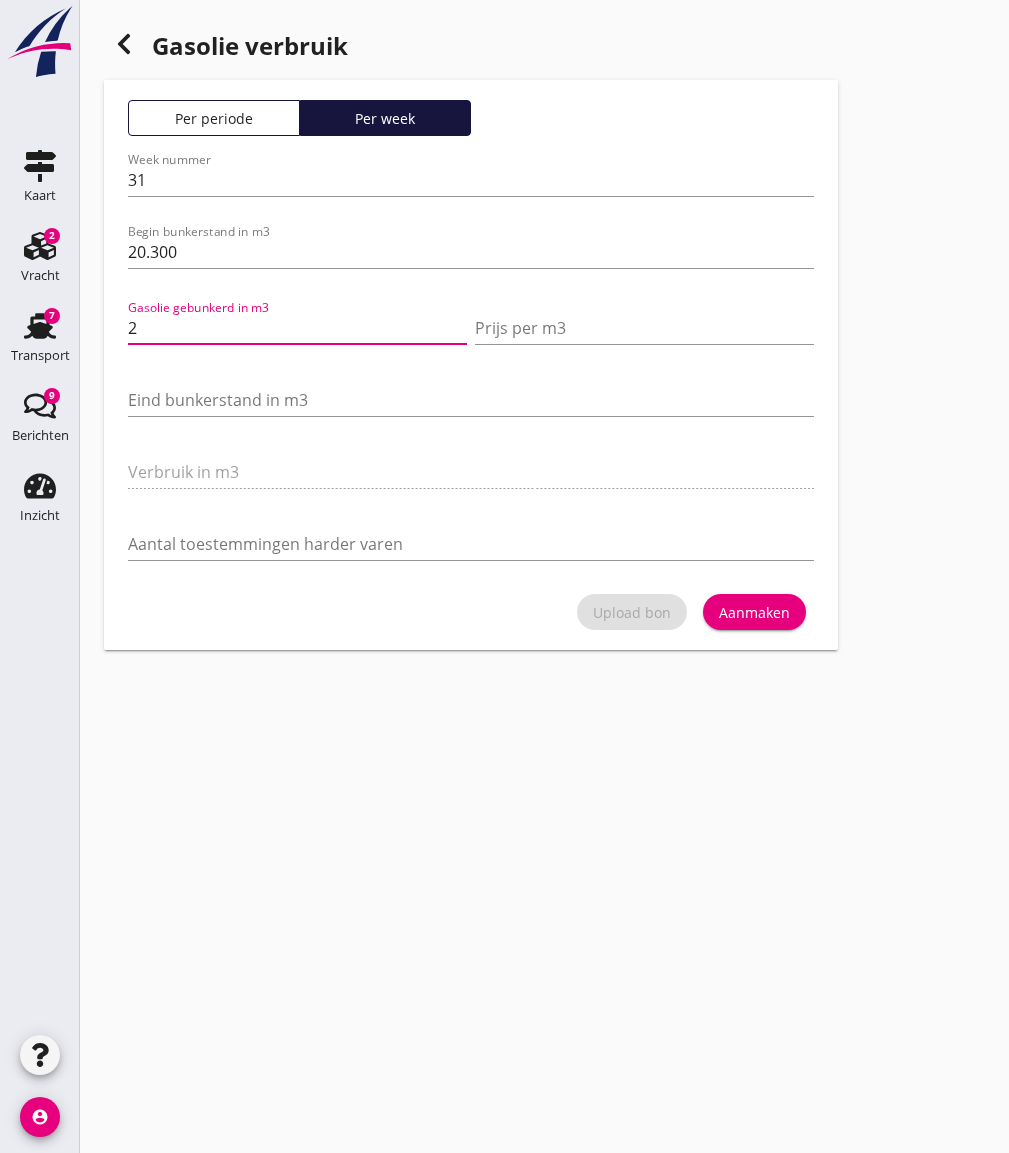 type on "20" 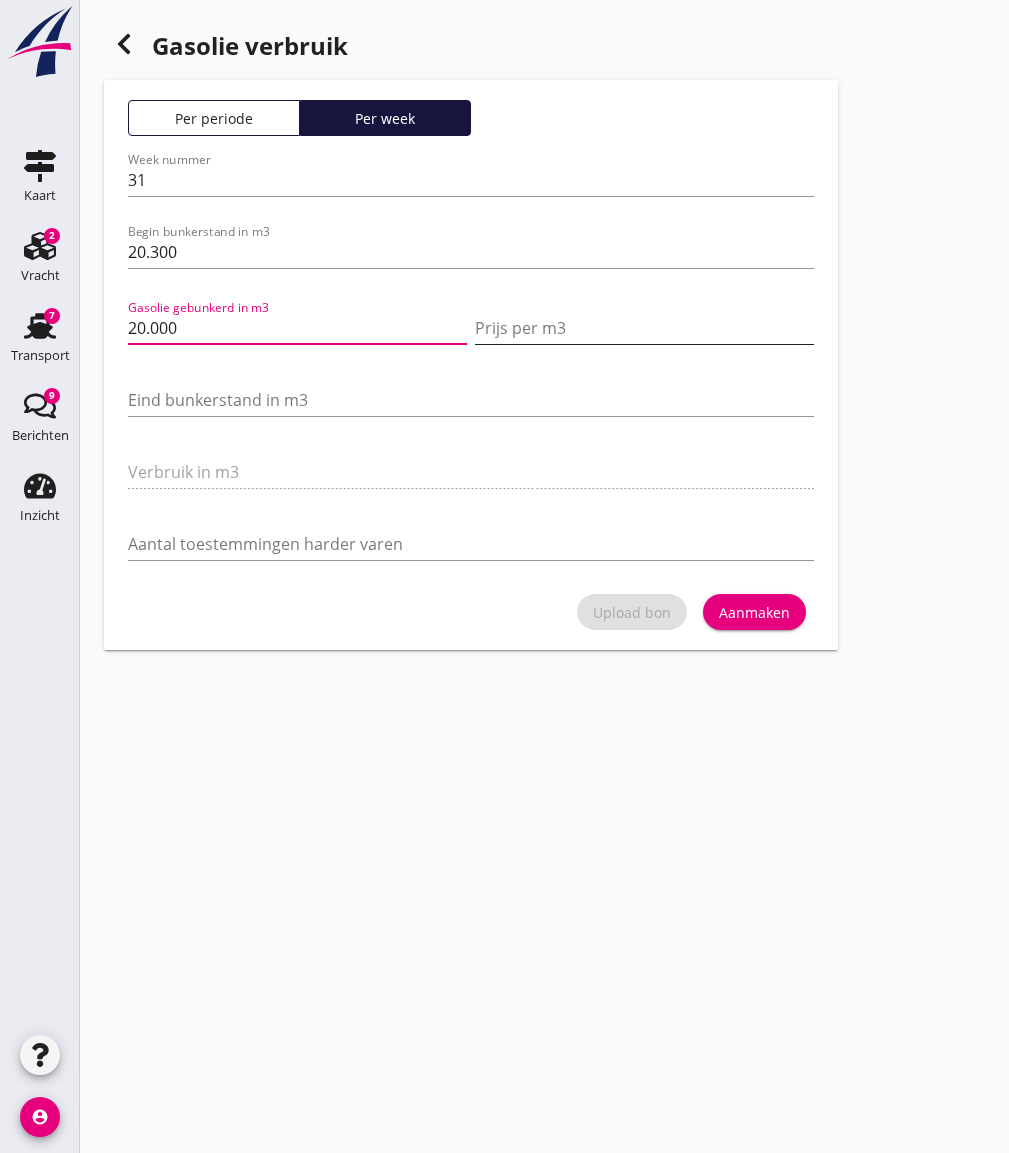 type on "20.000" 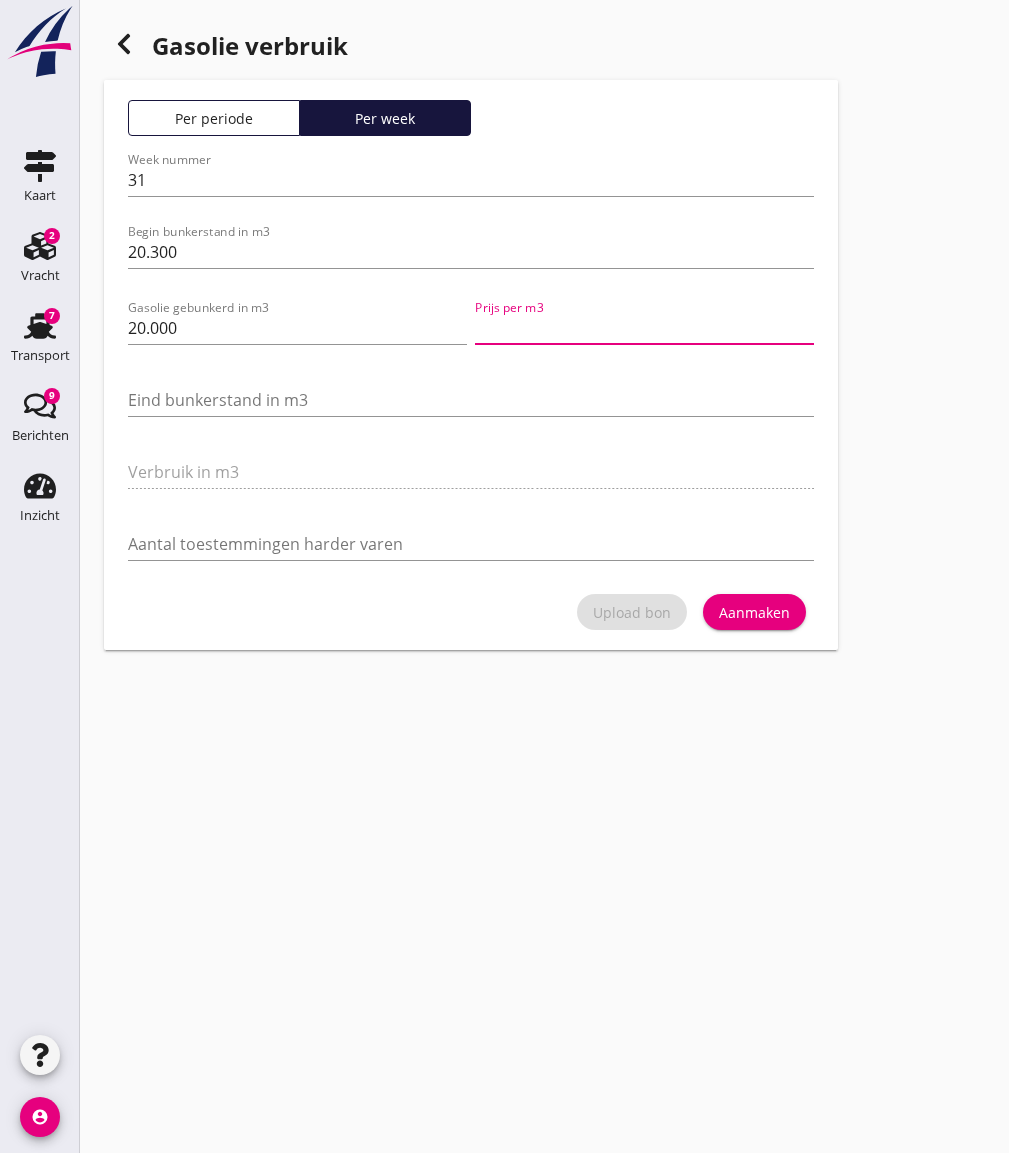 click at bounding box center [644, 328] 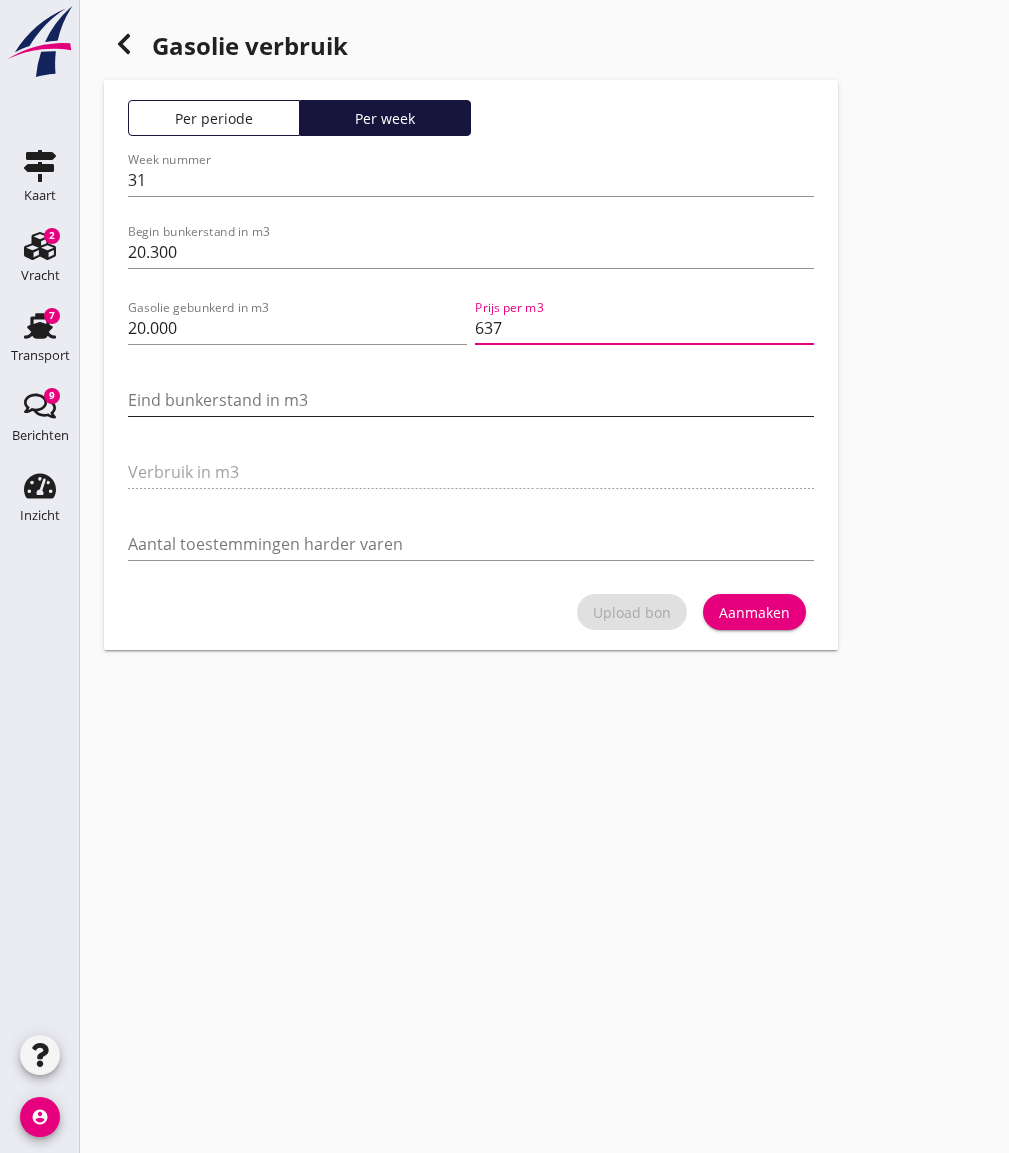 type on "637" 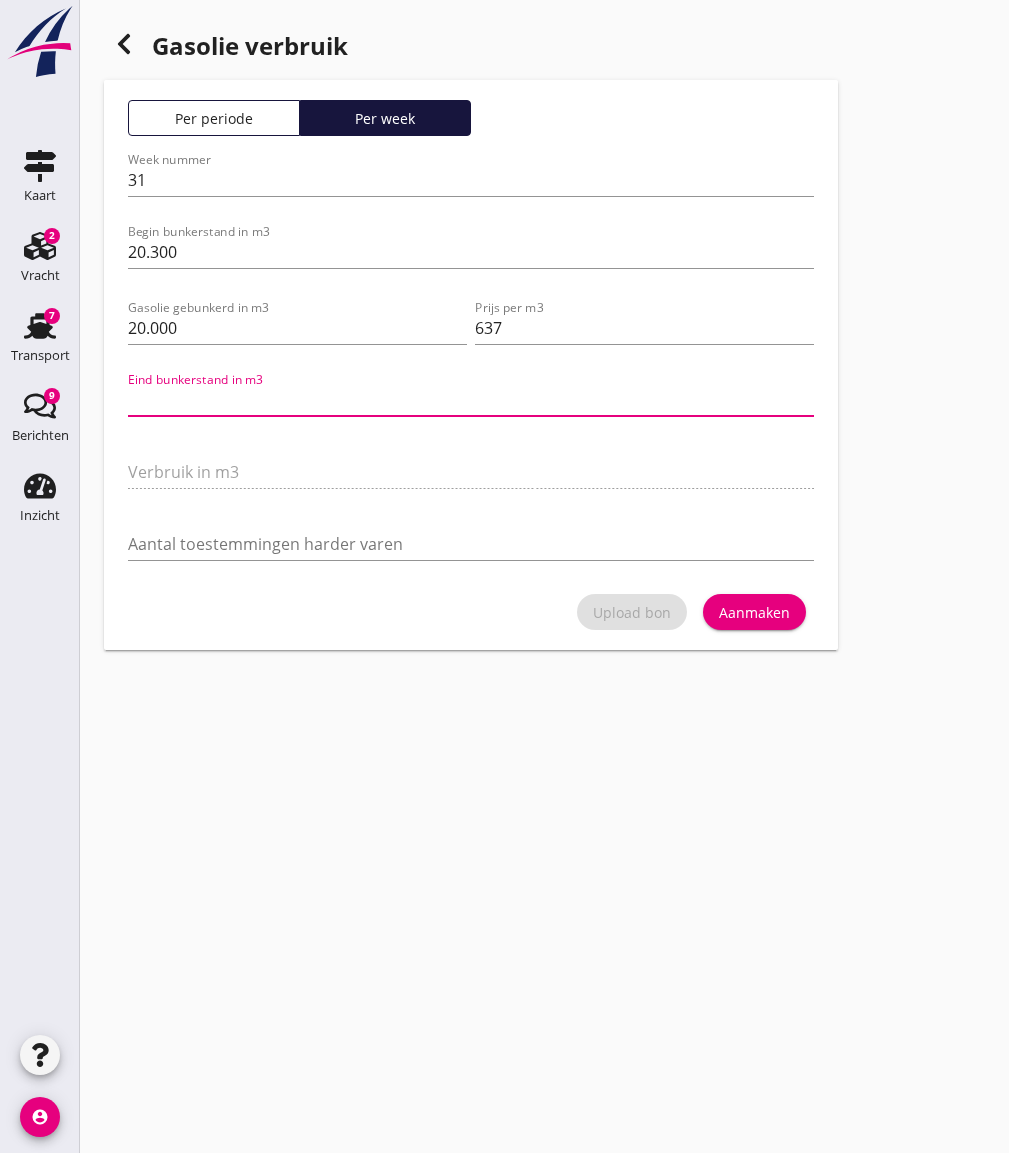 click at bounding box center (471, 400) 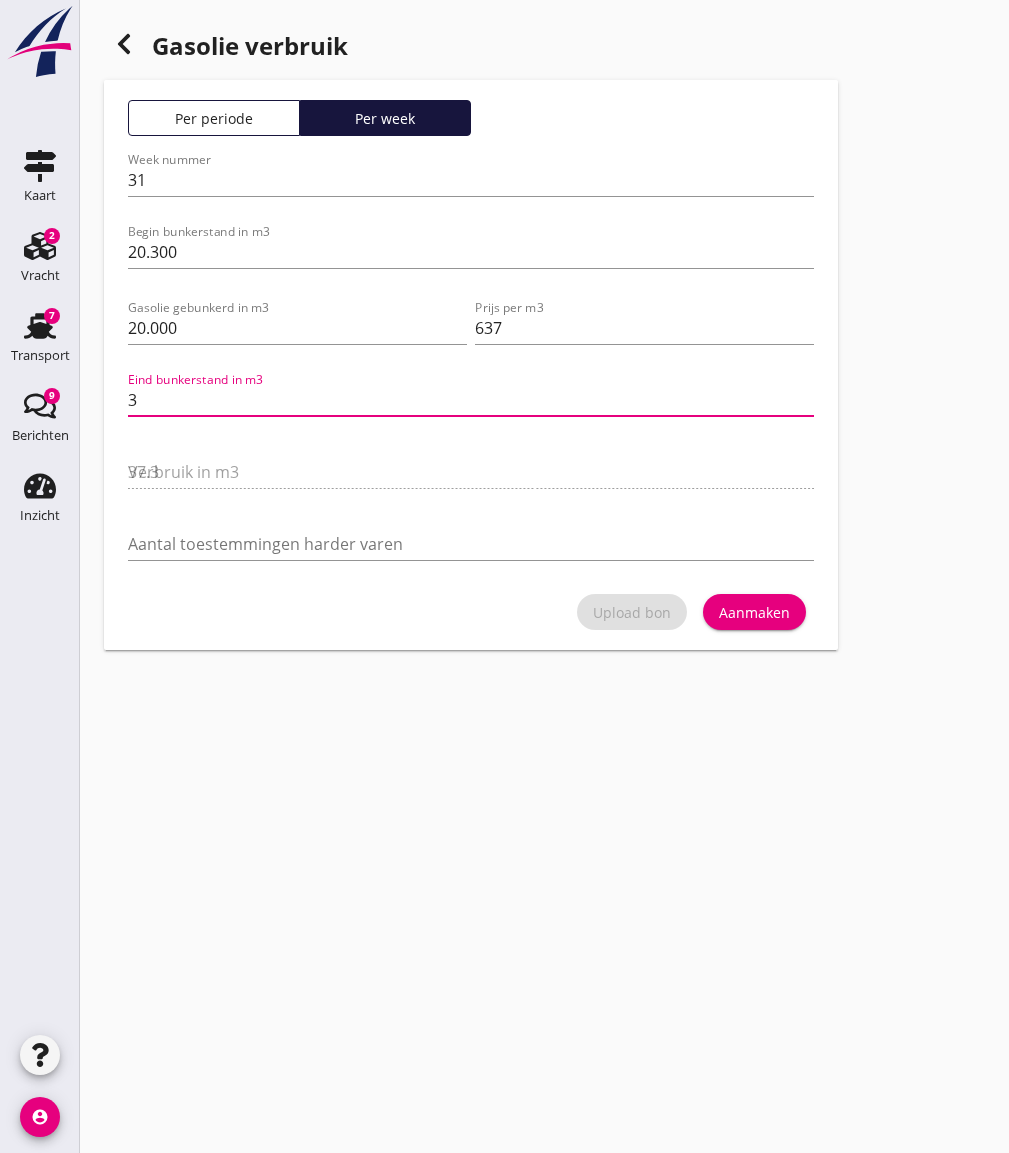 type on "7.3" 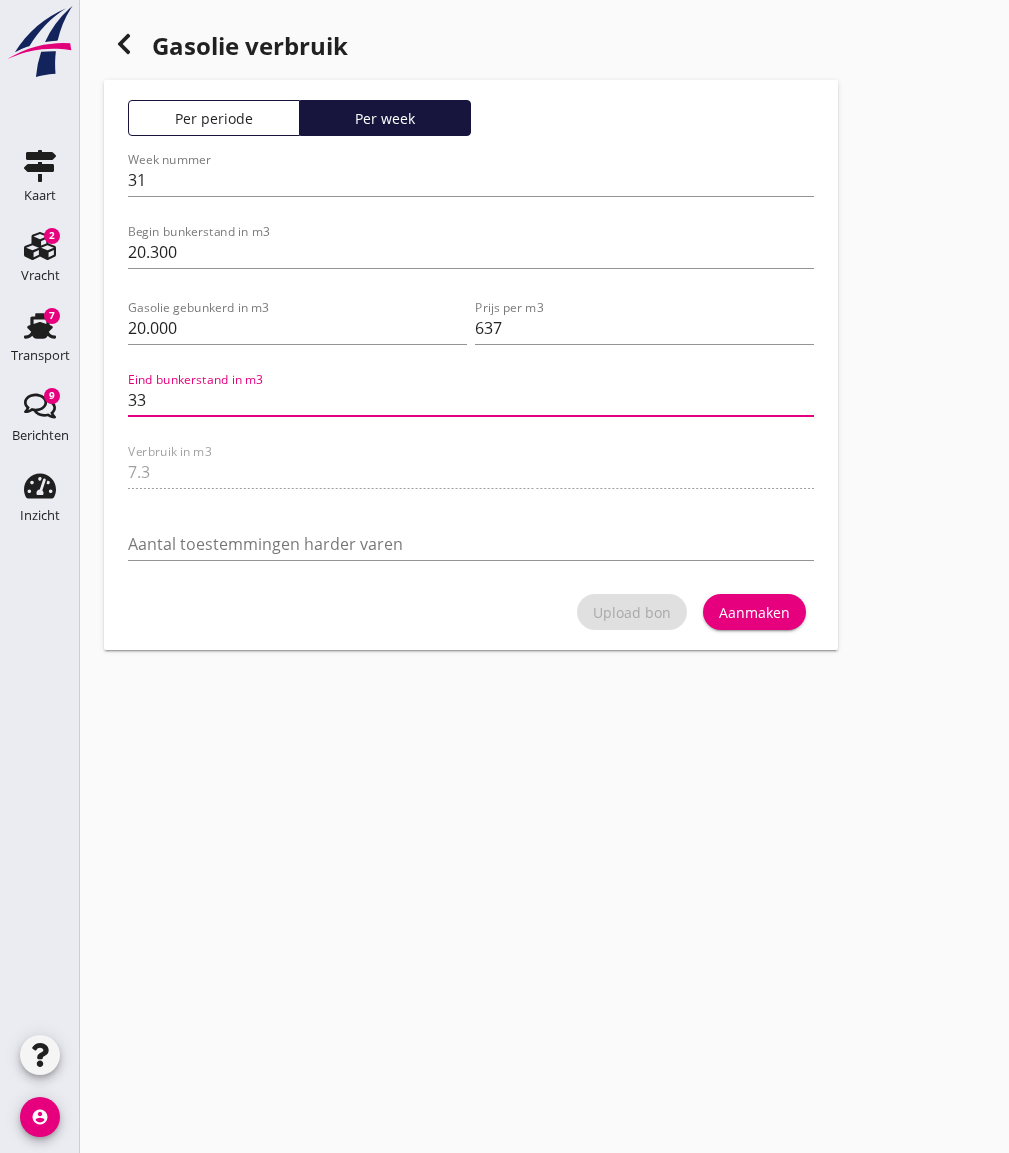 type 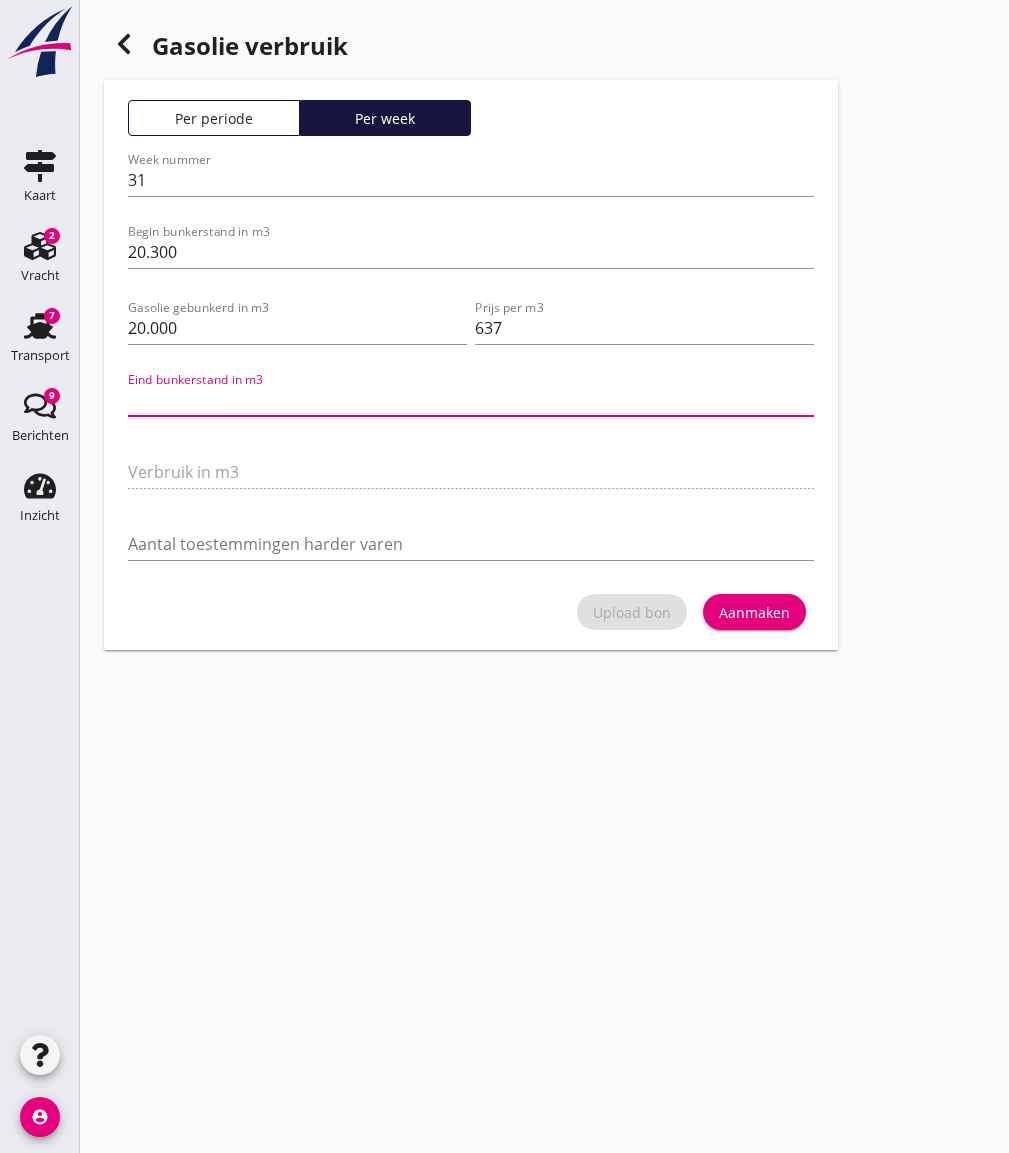 type on "6.8" 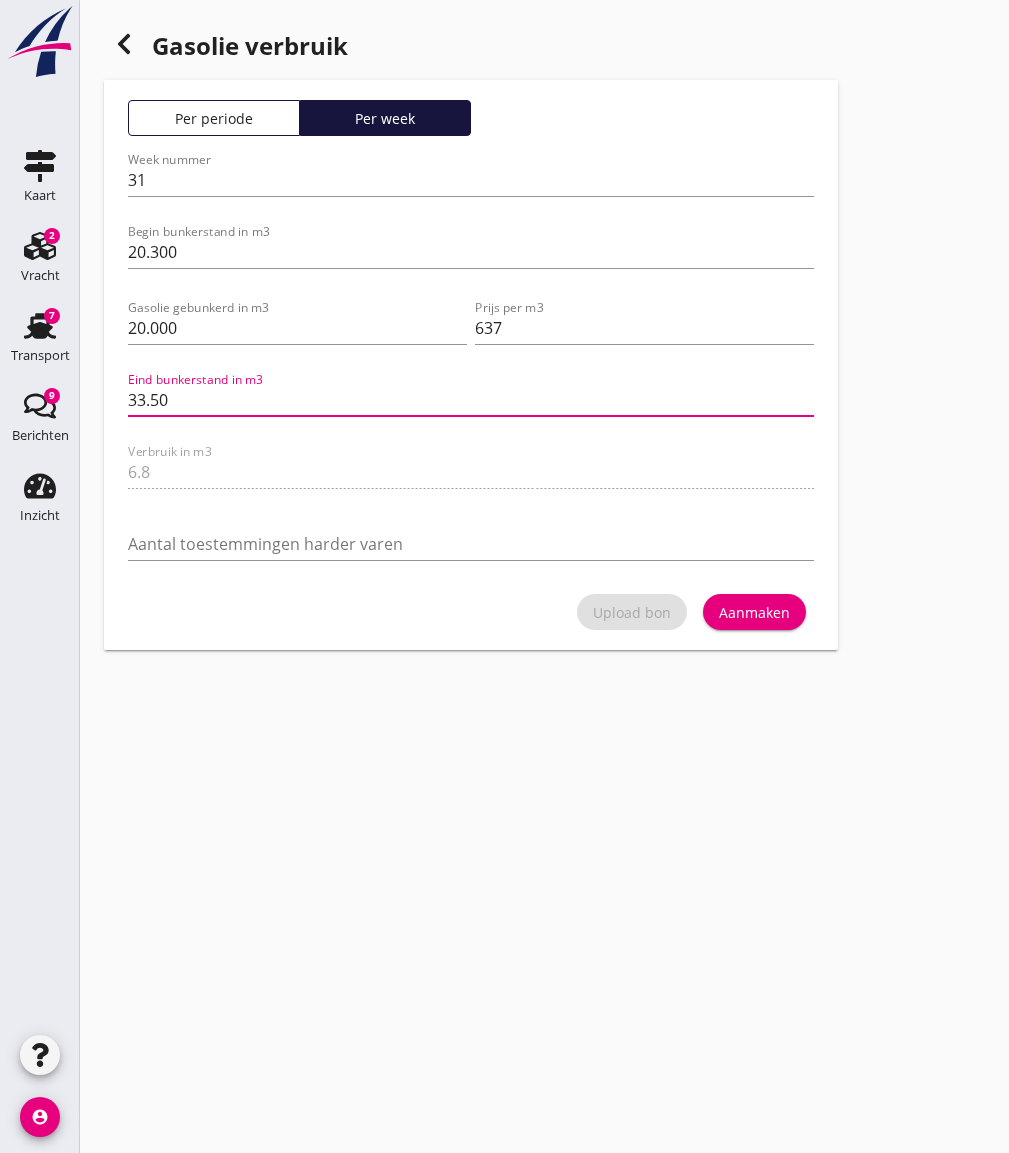 type on "33.5" 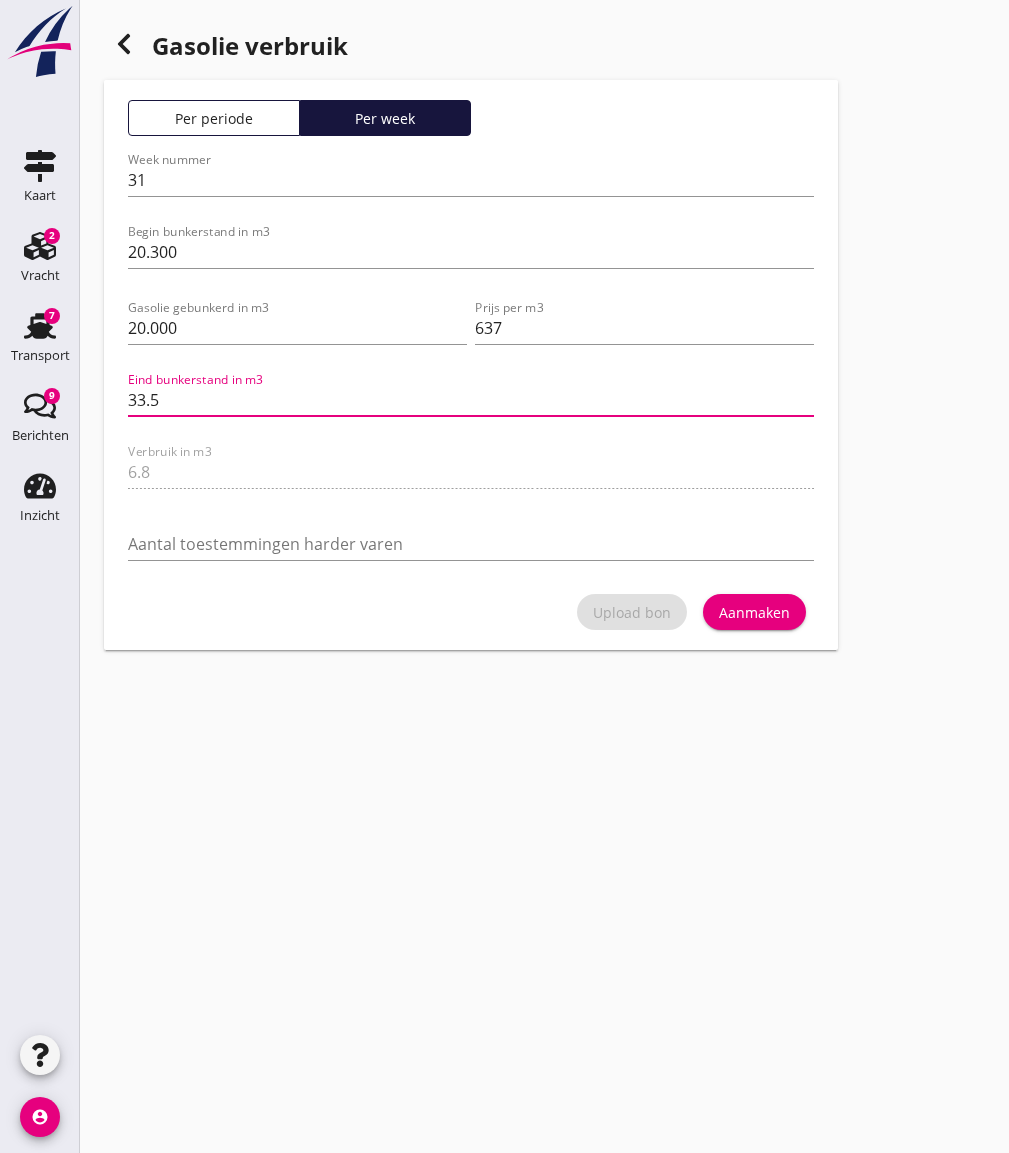 type 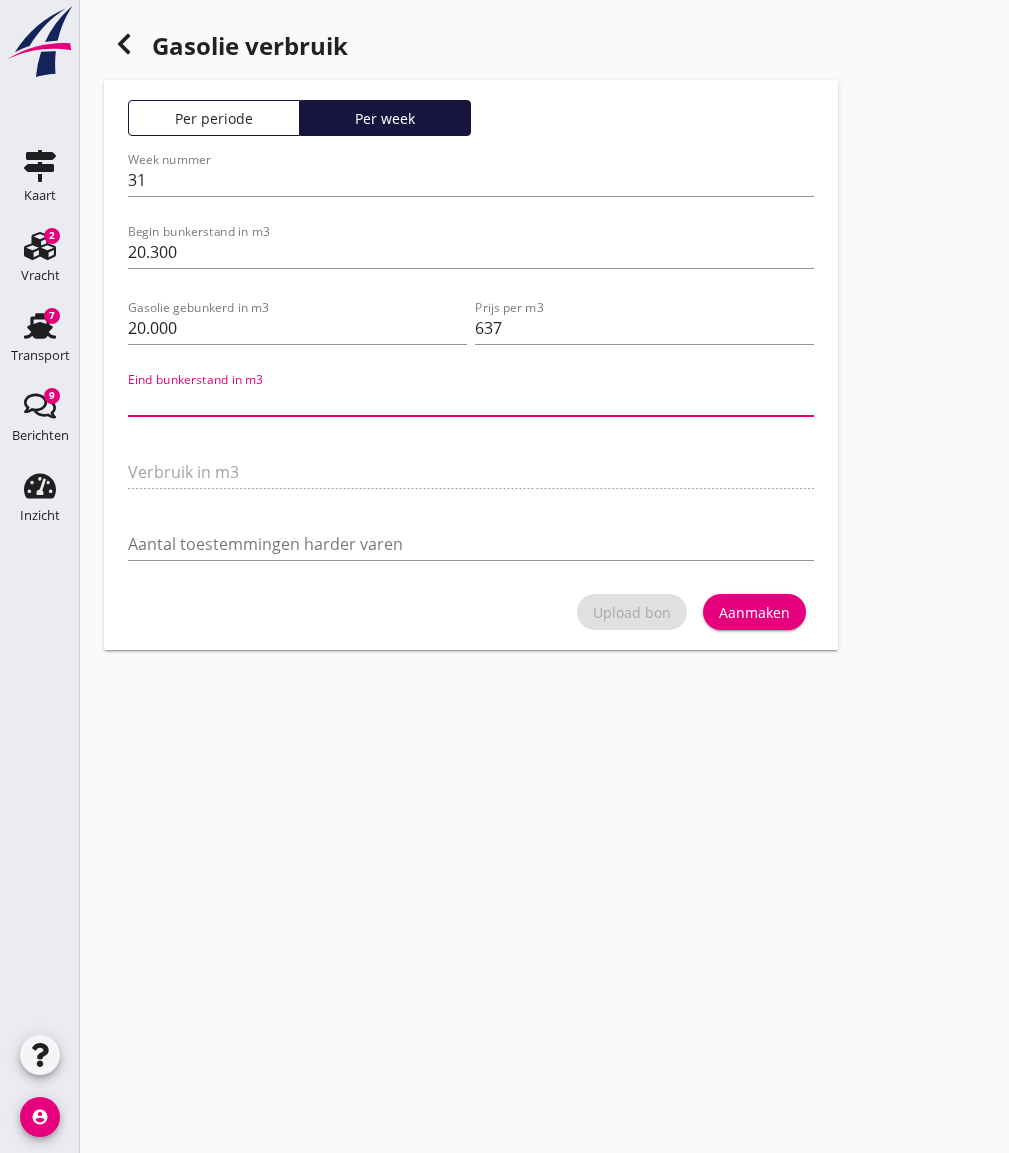 type on "7.1" 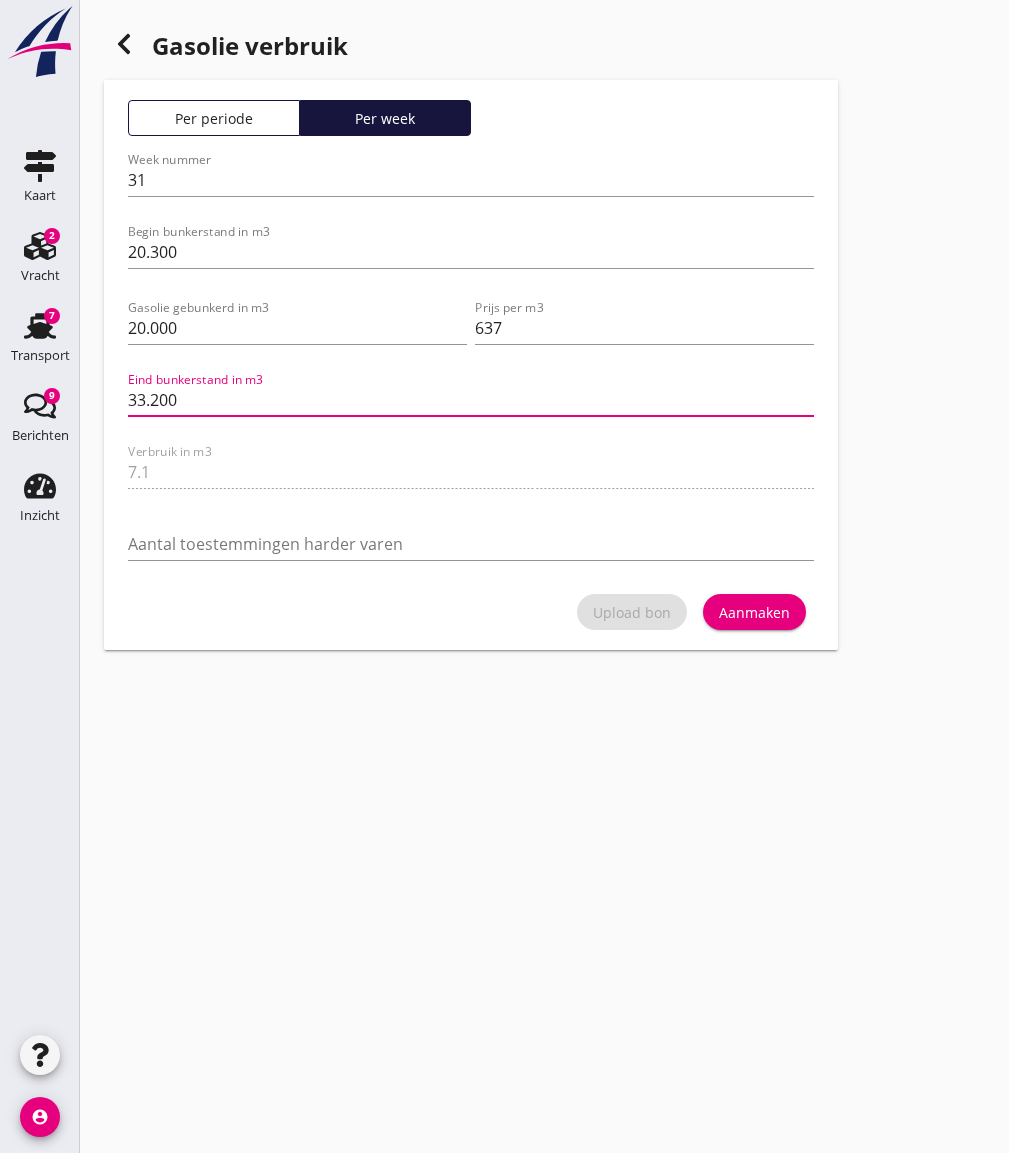type on "33.200" 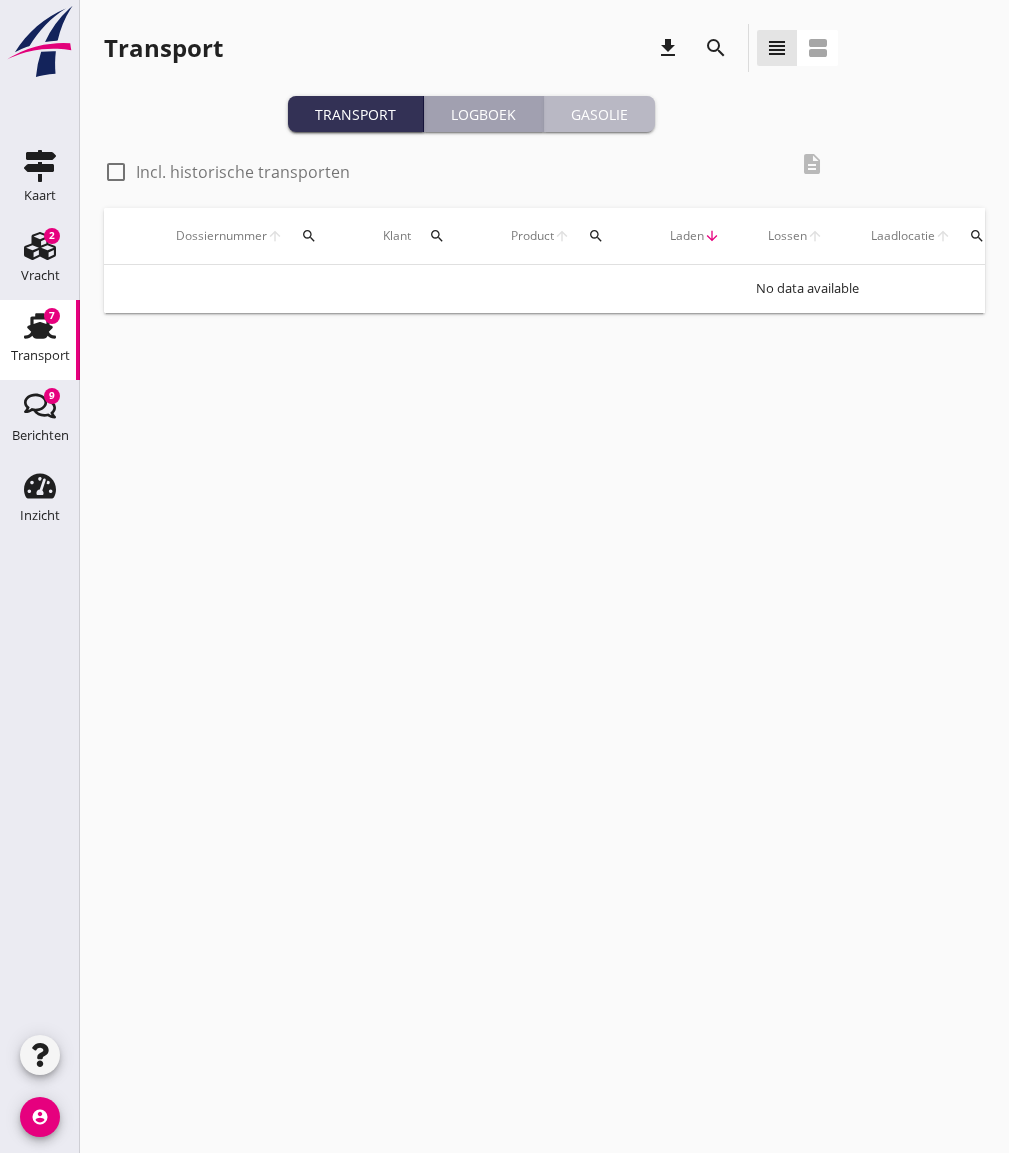 click on "Gasolie" at bounding box center [599, 114] 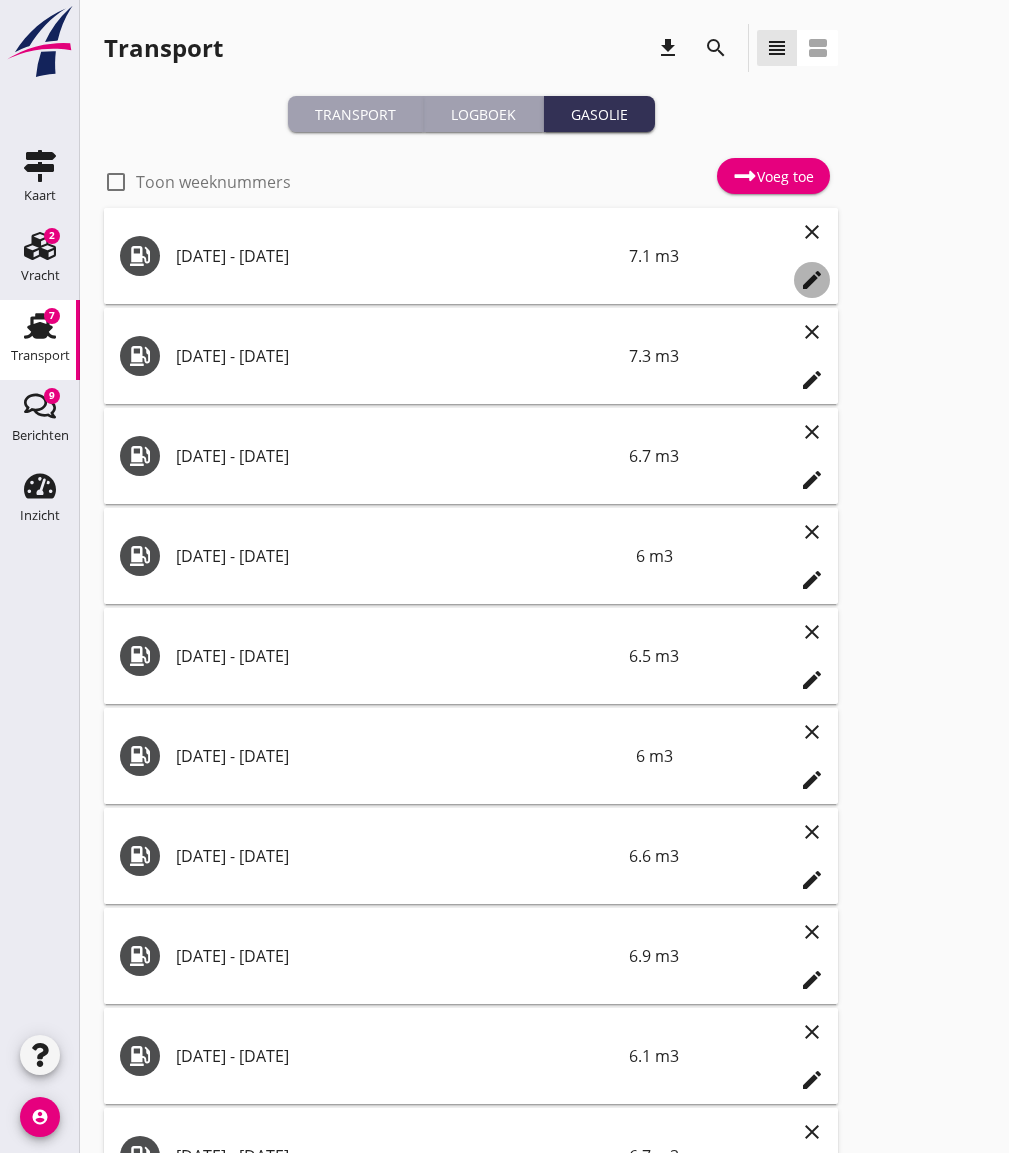 click on "edit" at bounding box center [812, 280] 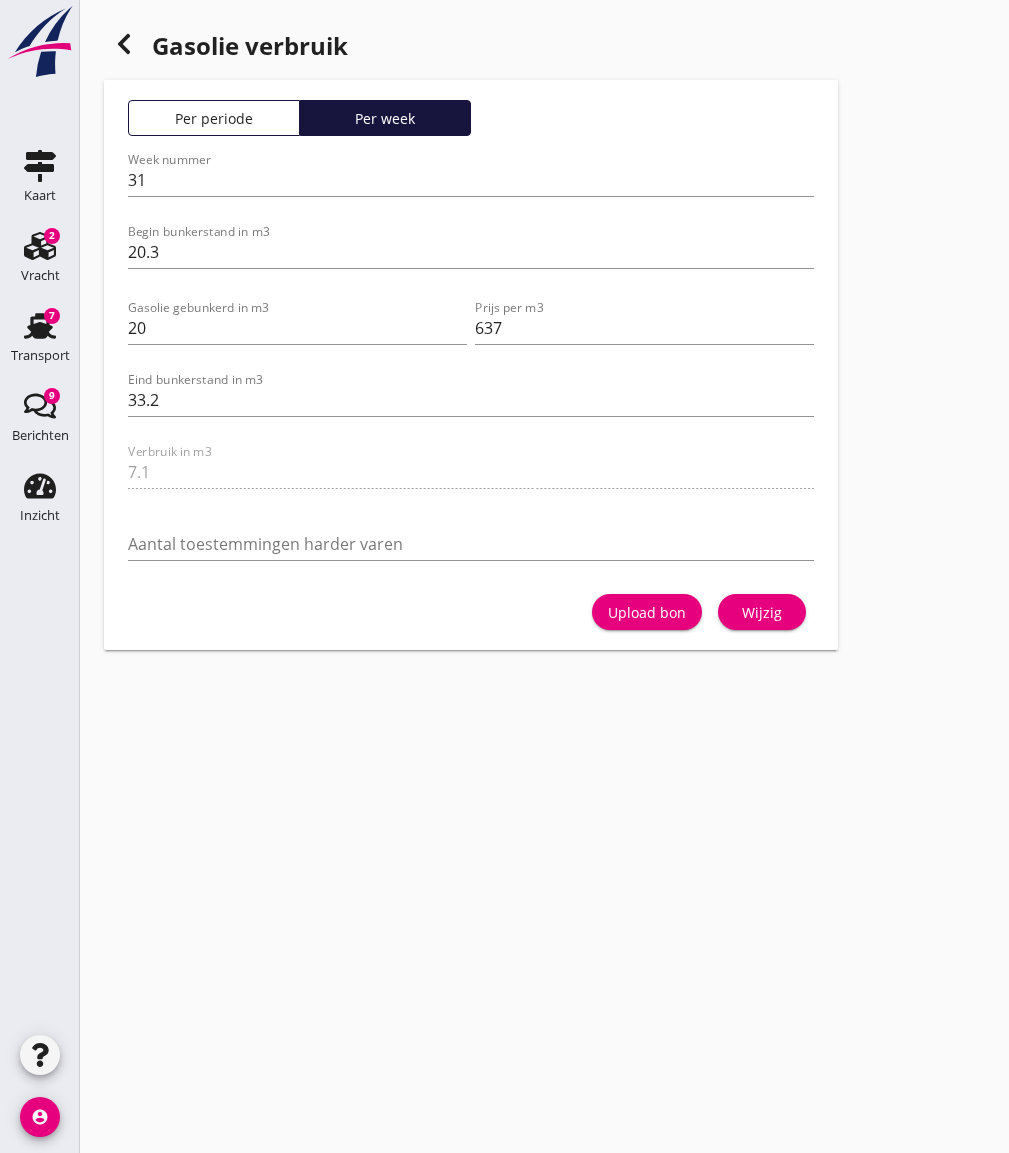 click on "Upload bon" at bounding box center [647, 612] 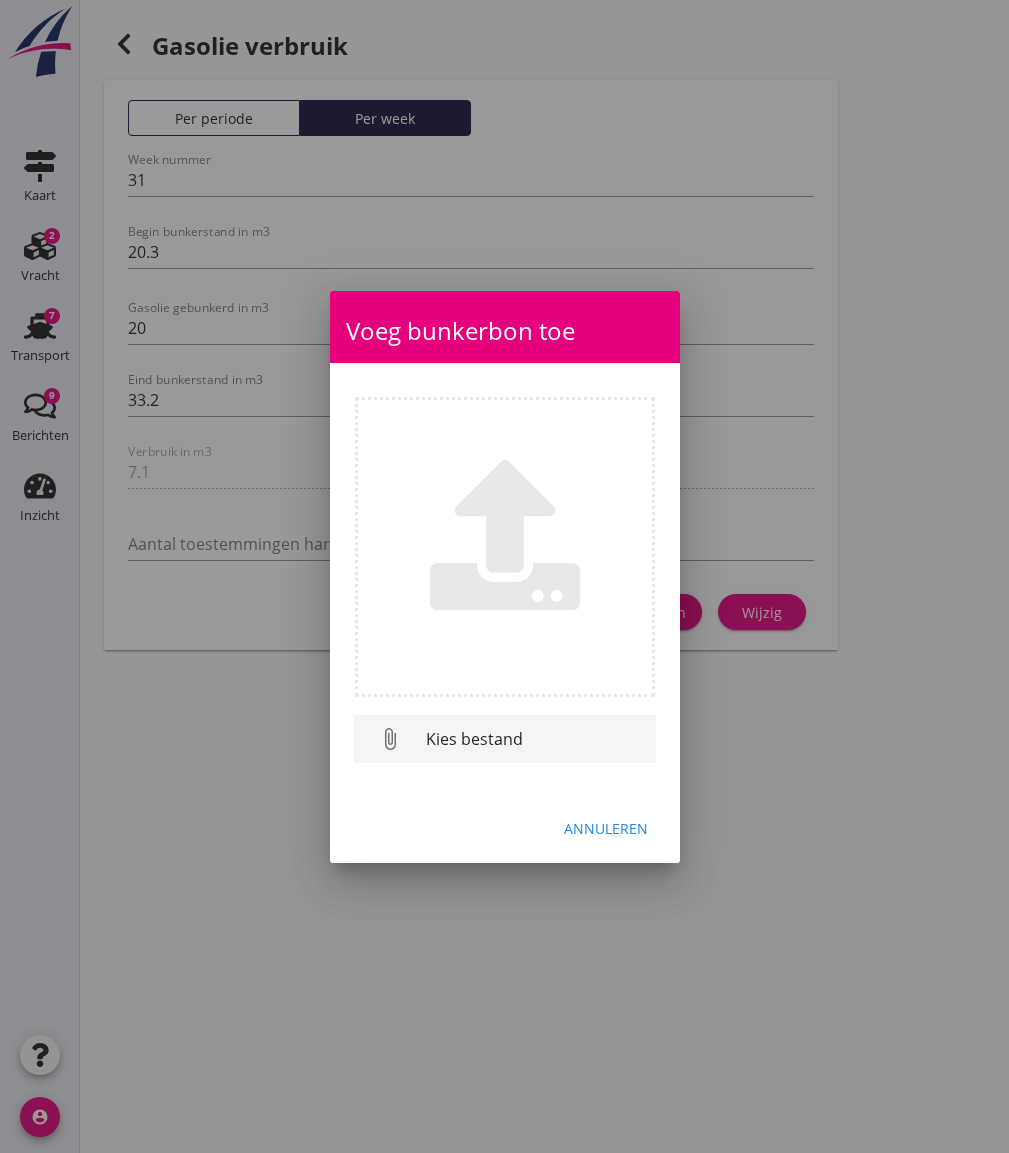 click on "Kies bestand" at bounding box center [533, 739] 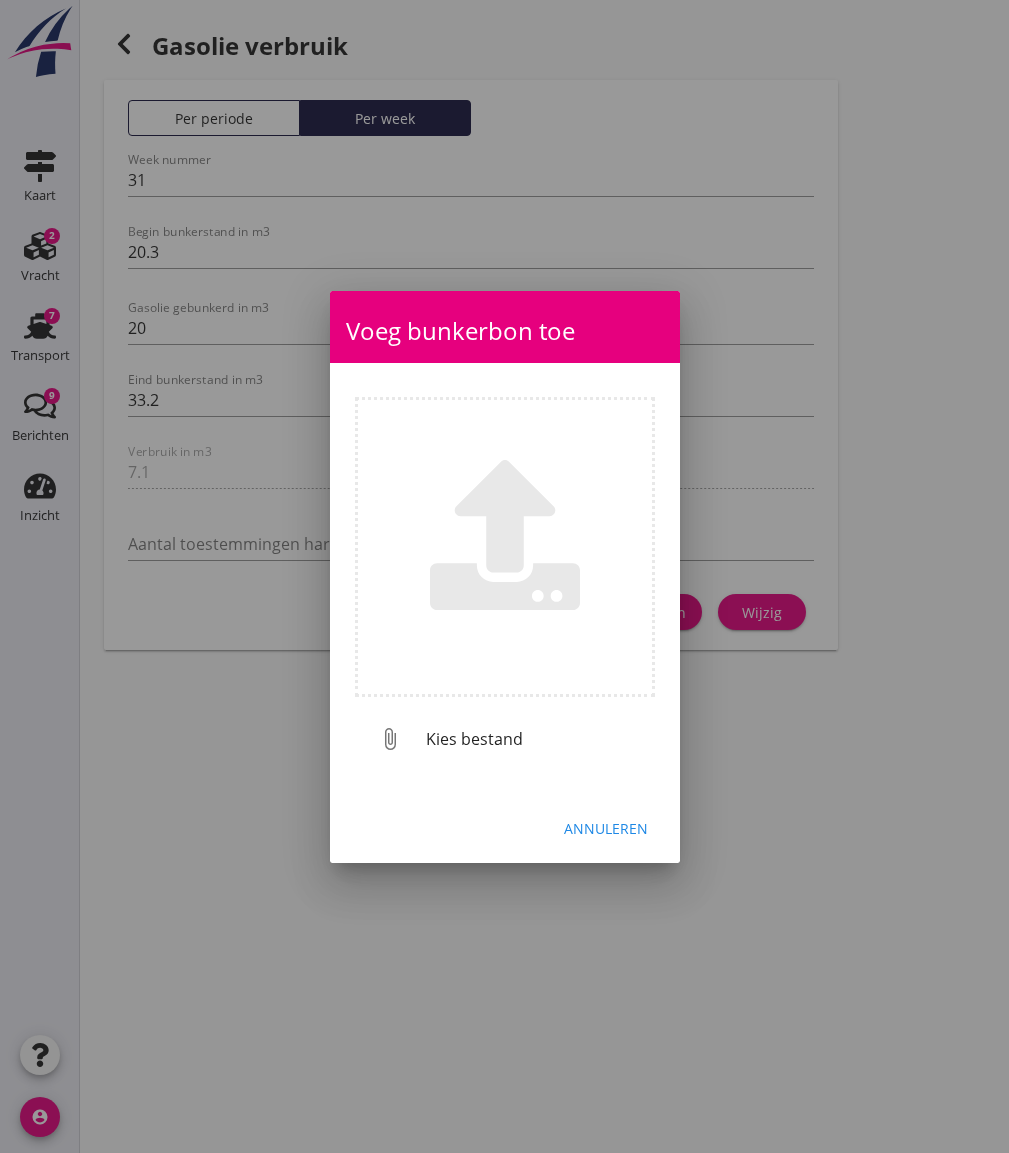 click on "Annuleren" at bounding box center [606, 828] 